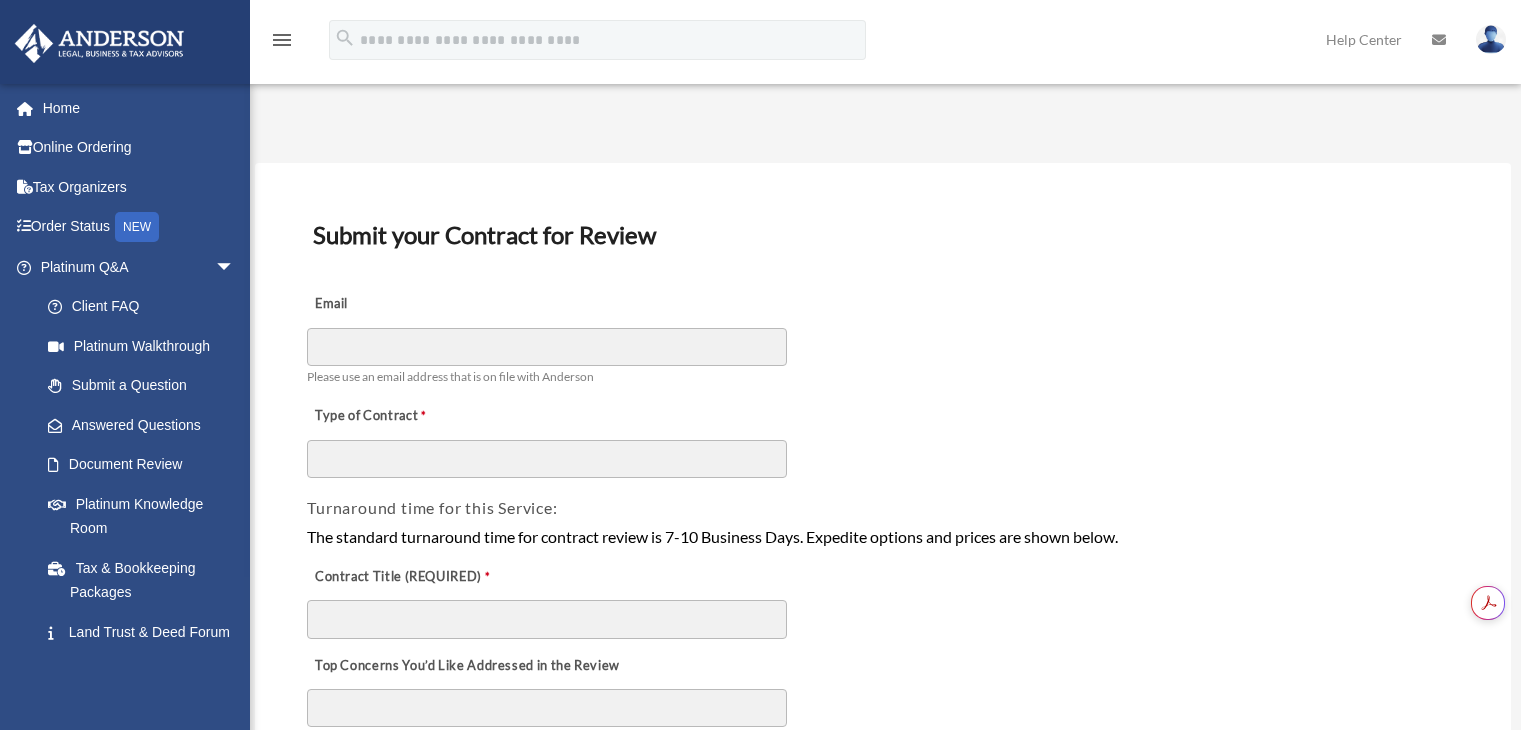 scroll, scrollTop: 0, scrollLeft: 0, axis: both 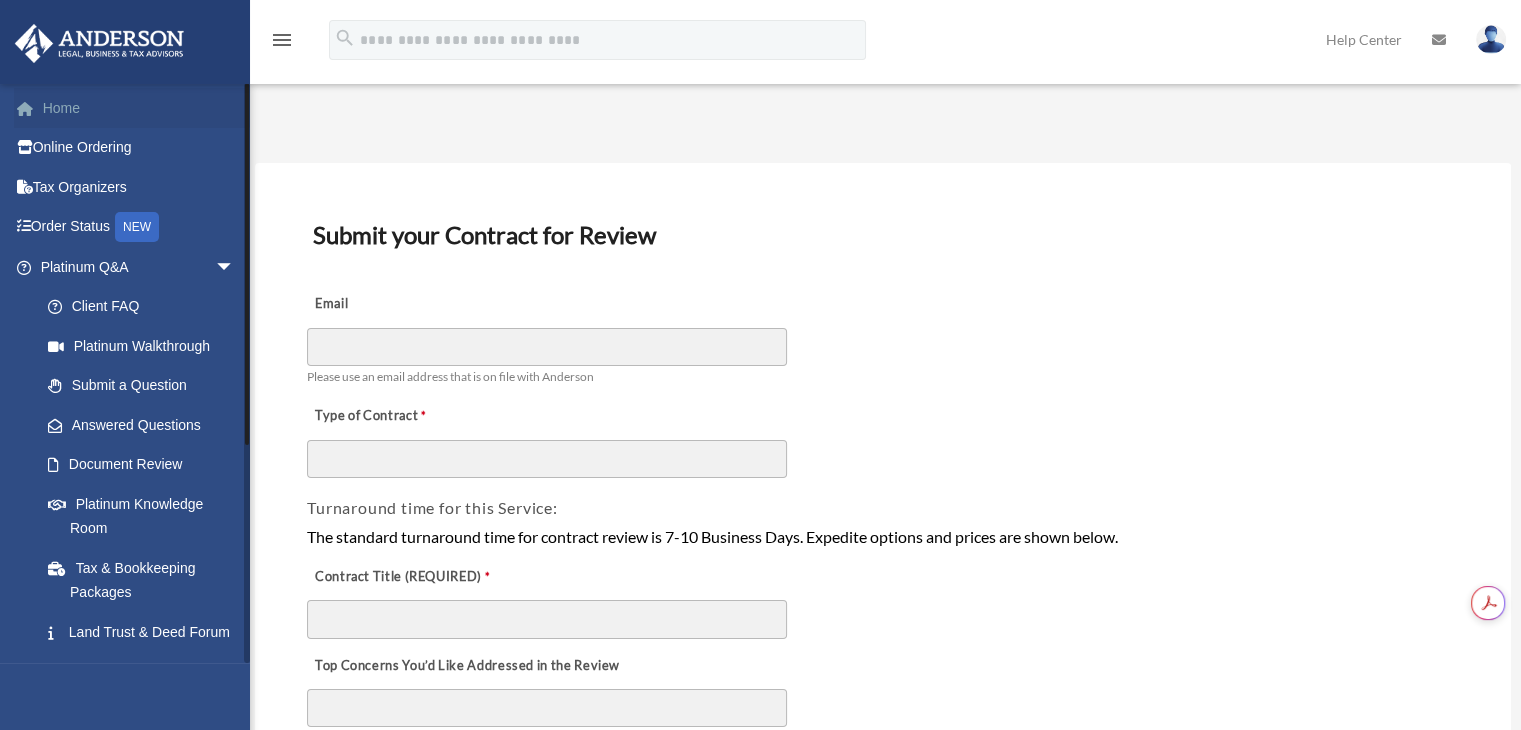 click on "Home" at bounding box center (139, 108) 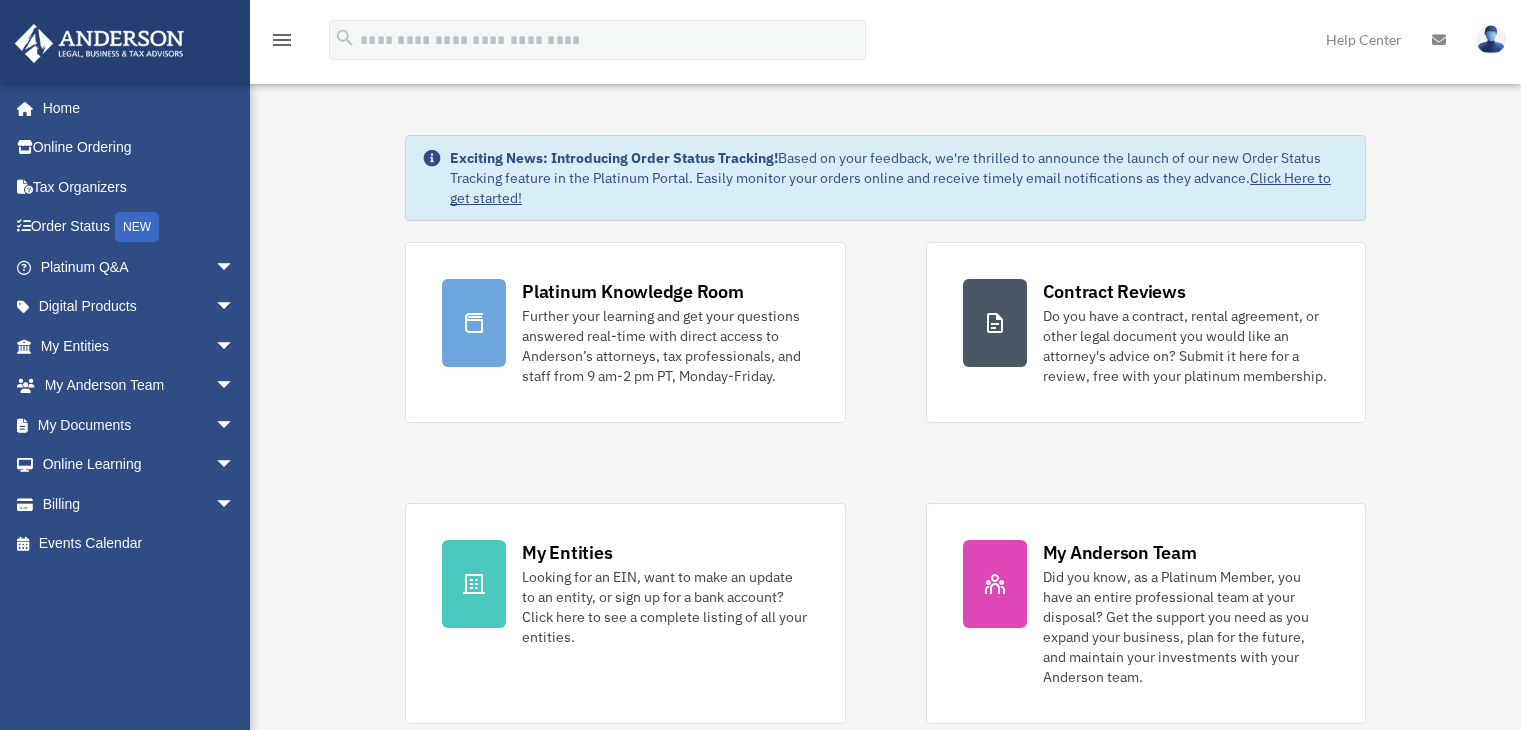 scroll, scrollTop: 0, scrollLeft: 0, axis: both 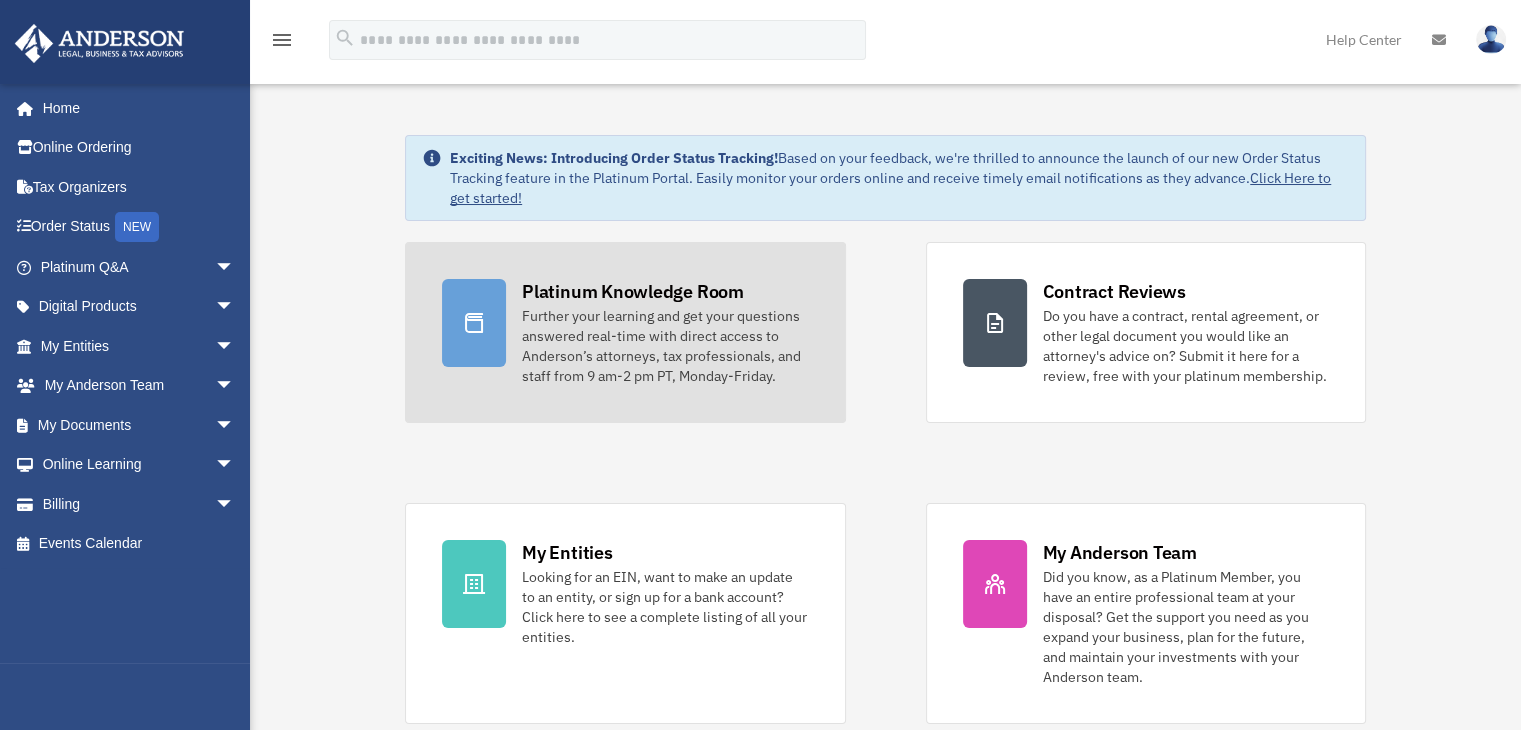 click on "Platinum Knowledge Room" at bounding box center [633, 291] 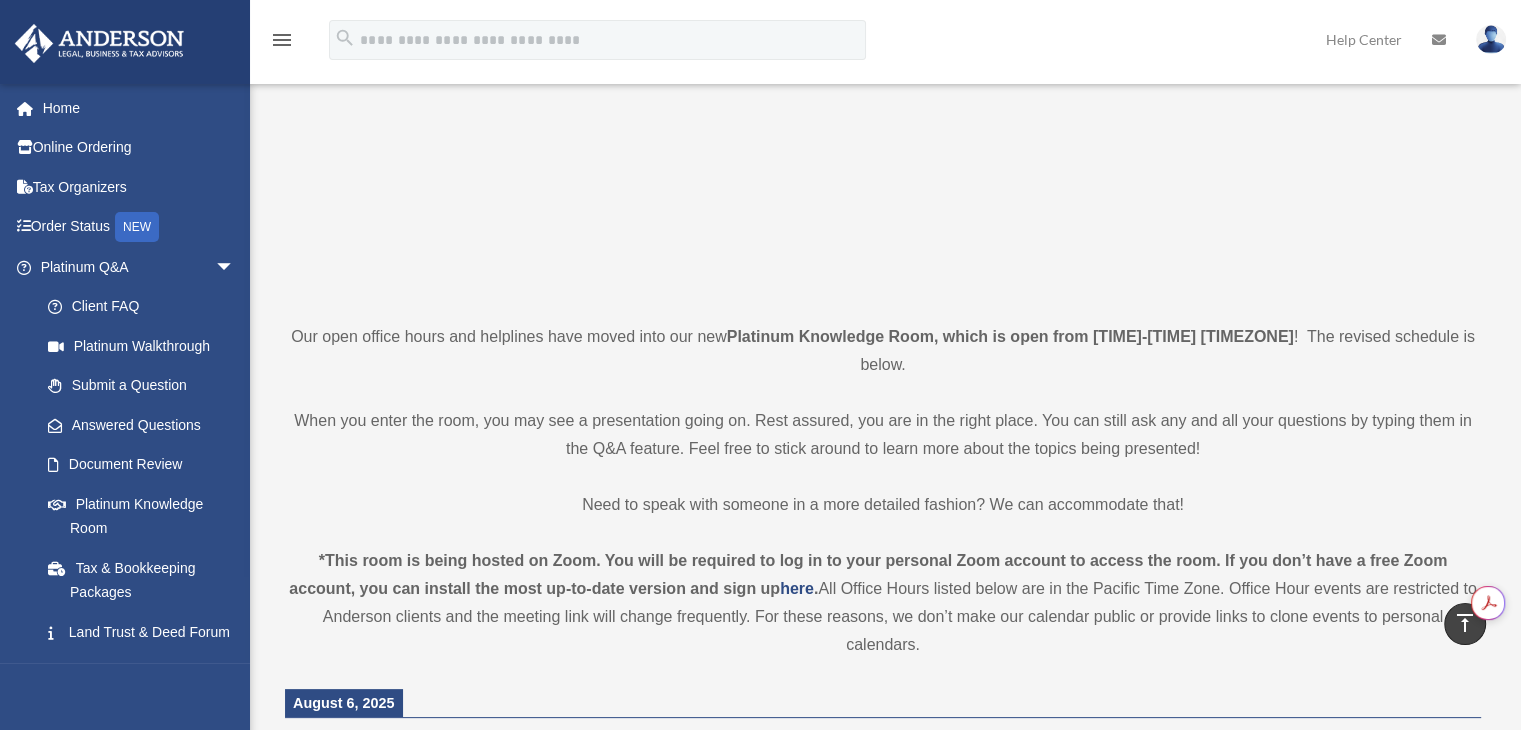 scroll, scrollTop: 0, scrollLeft: 0, axis: both 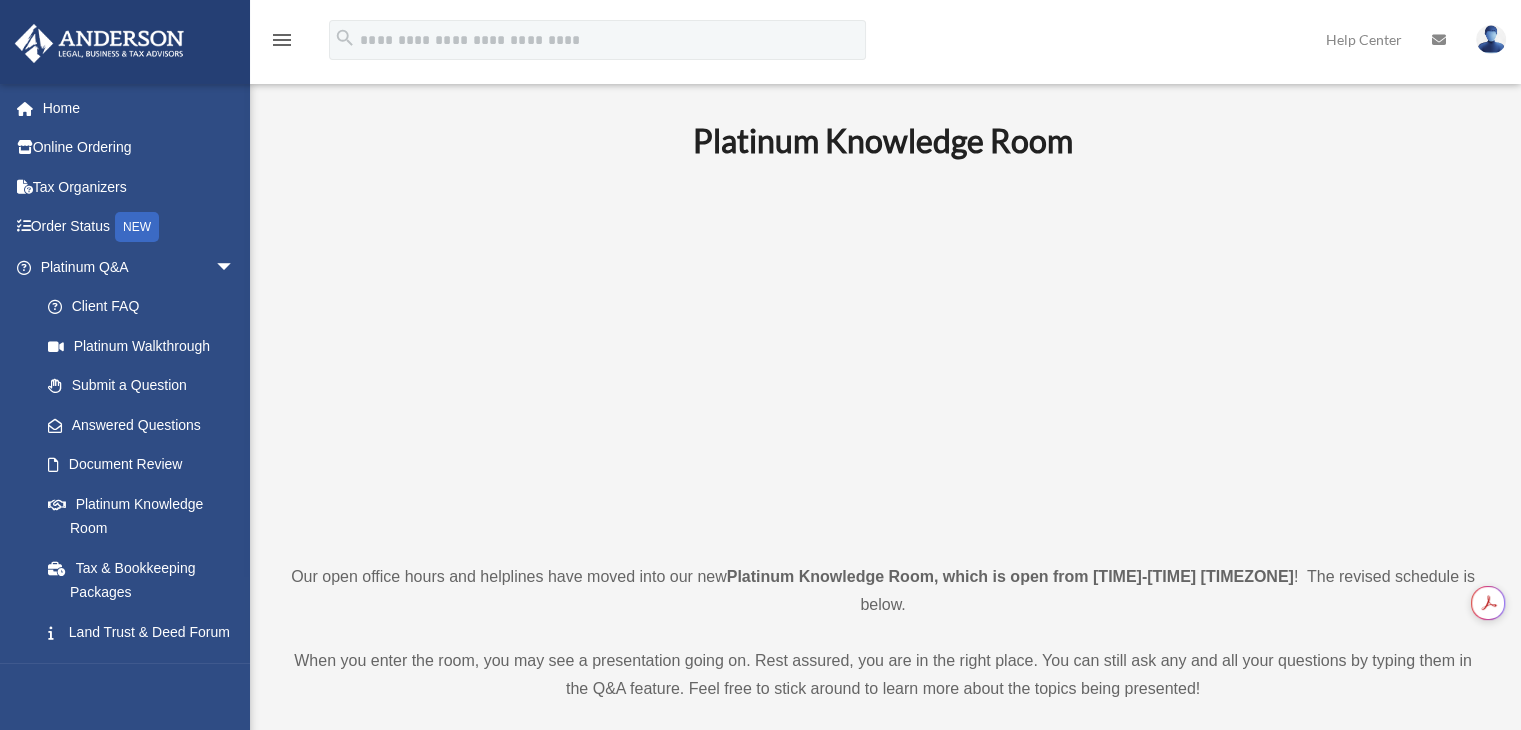 click at bounding box center [1491, 39] 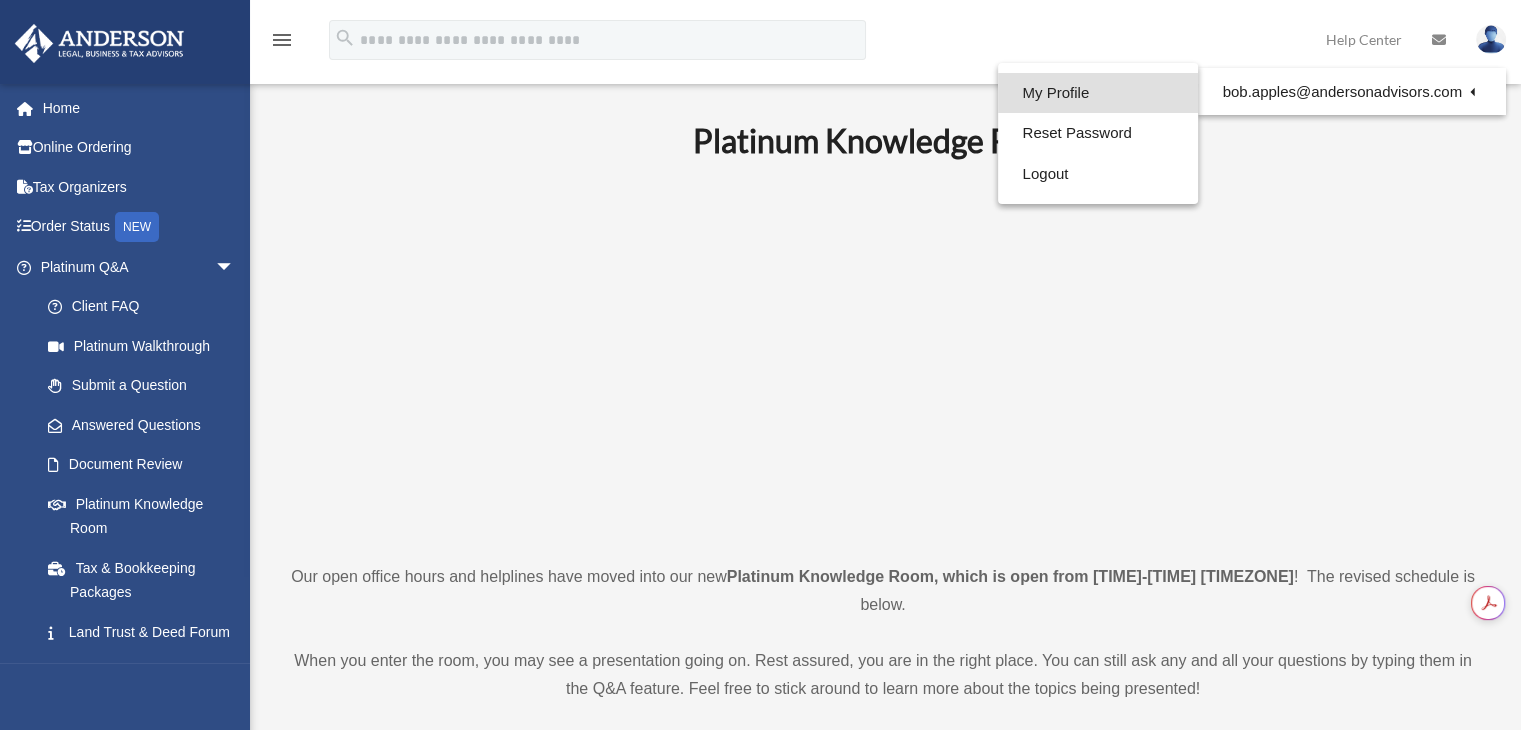 click on "My Profile" at bounding box center (1098, 93) 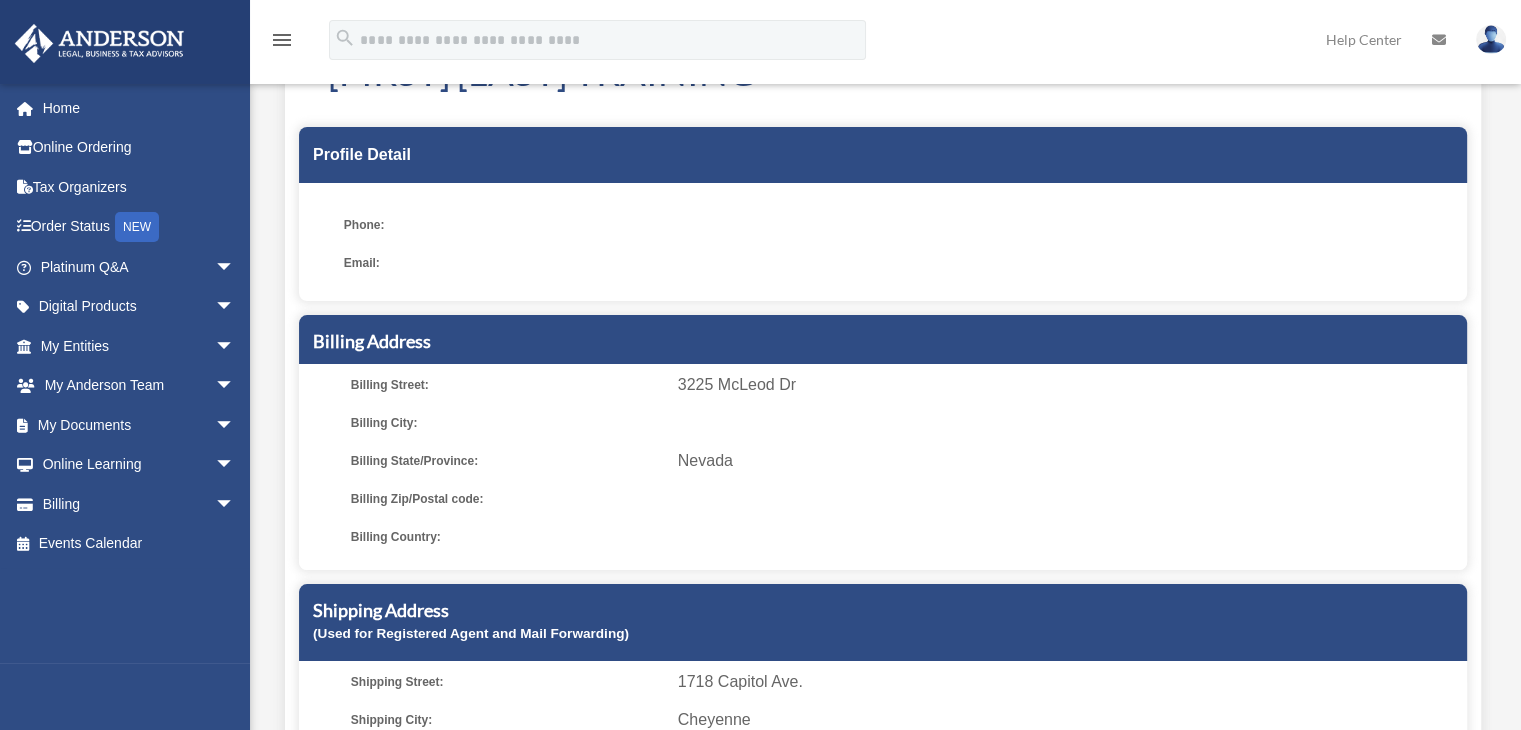 scroll, scrollTop: 103, scrollLeft: 0, axis: vertical 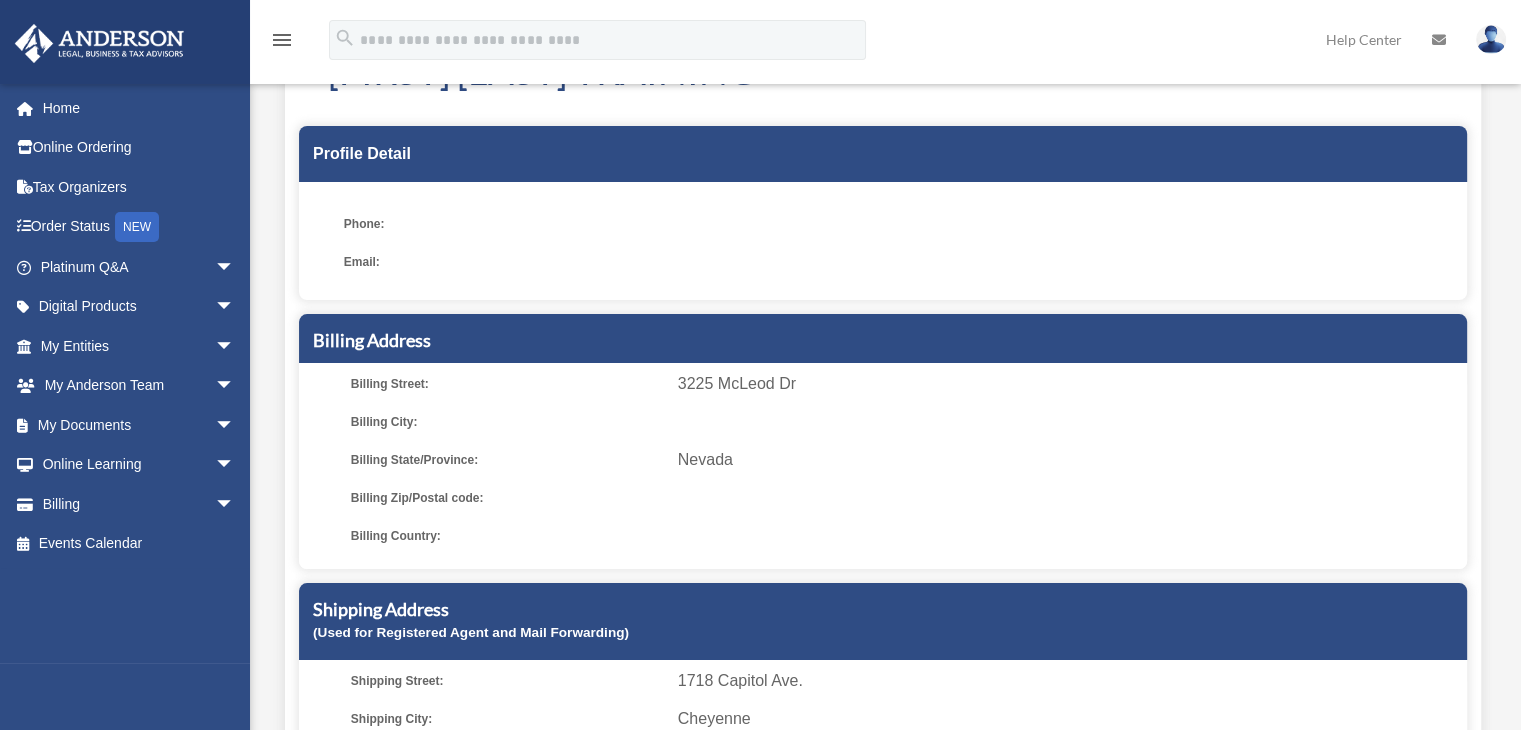 click on "3225 McLeod Dr" at bounding box center (1069, 384) 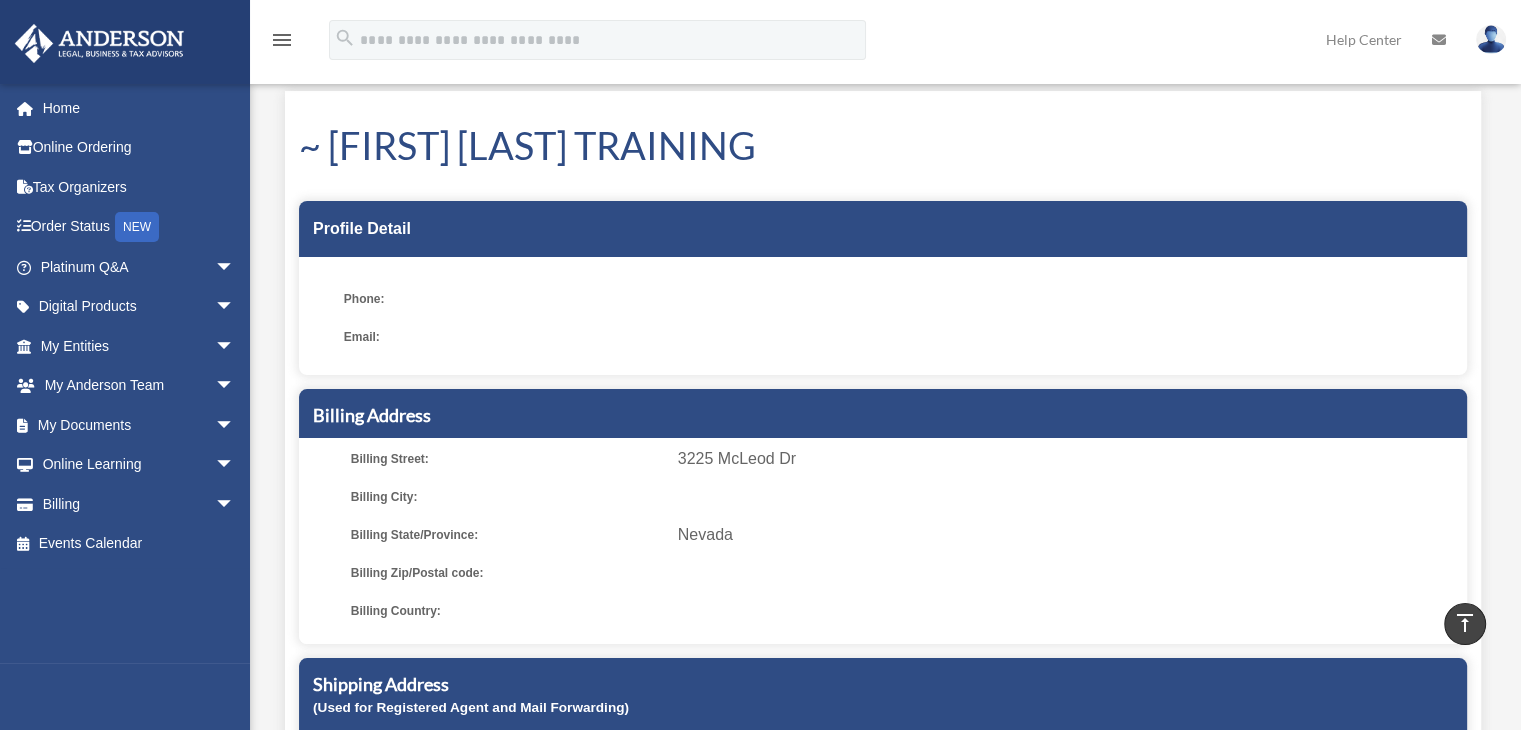 scroll, scrollTop: 0, scrollLeft: 0, axis: both 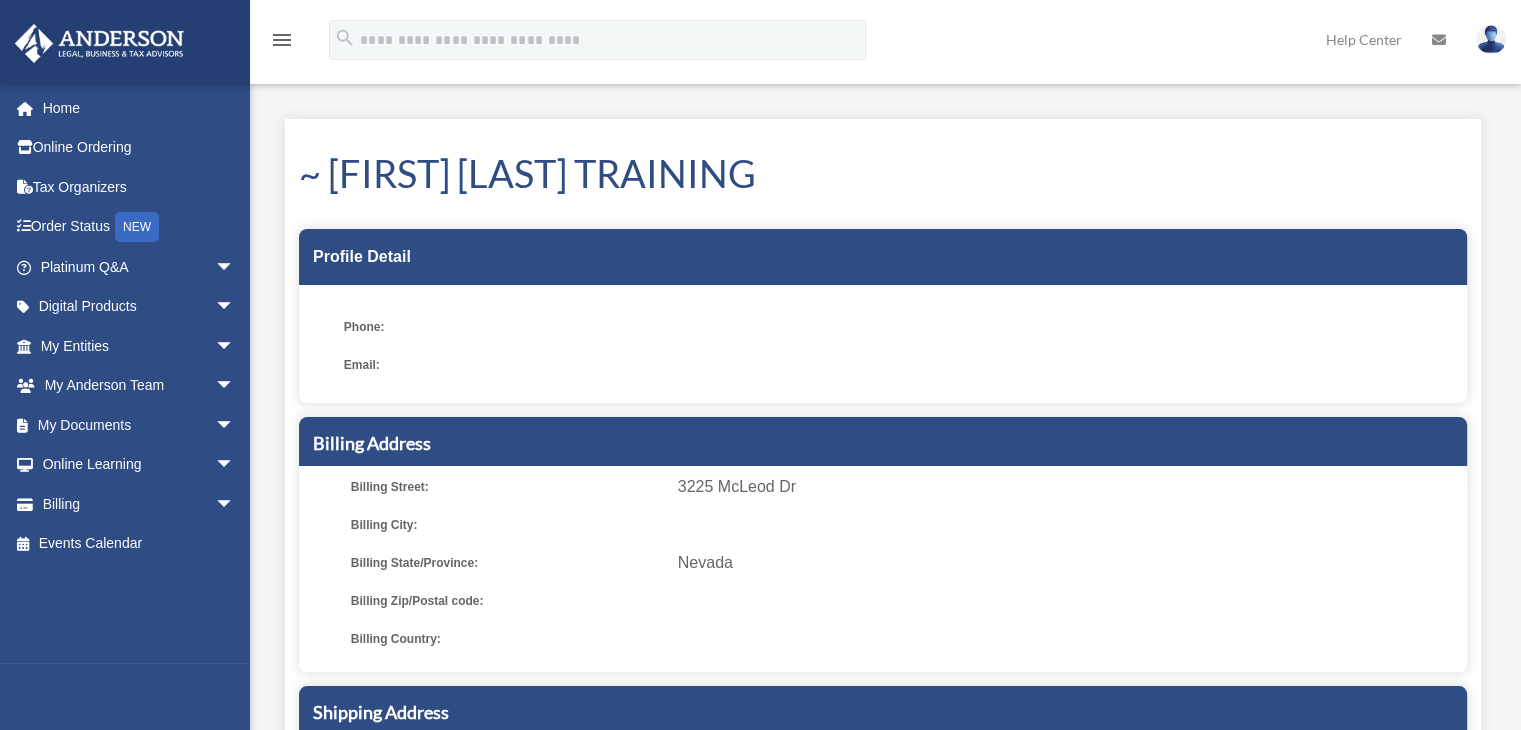 click on "Help Center" at bounding box center [1364, 39] 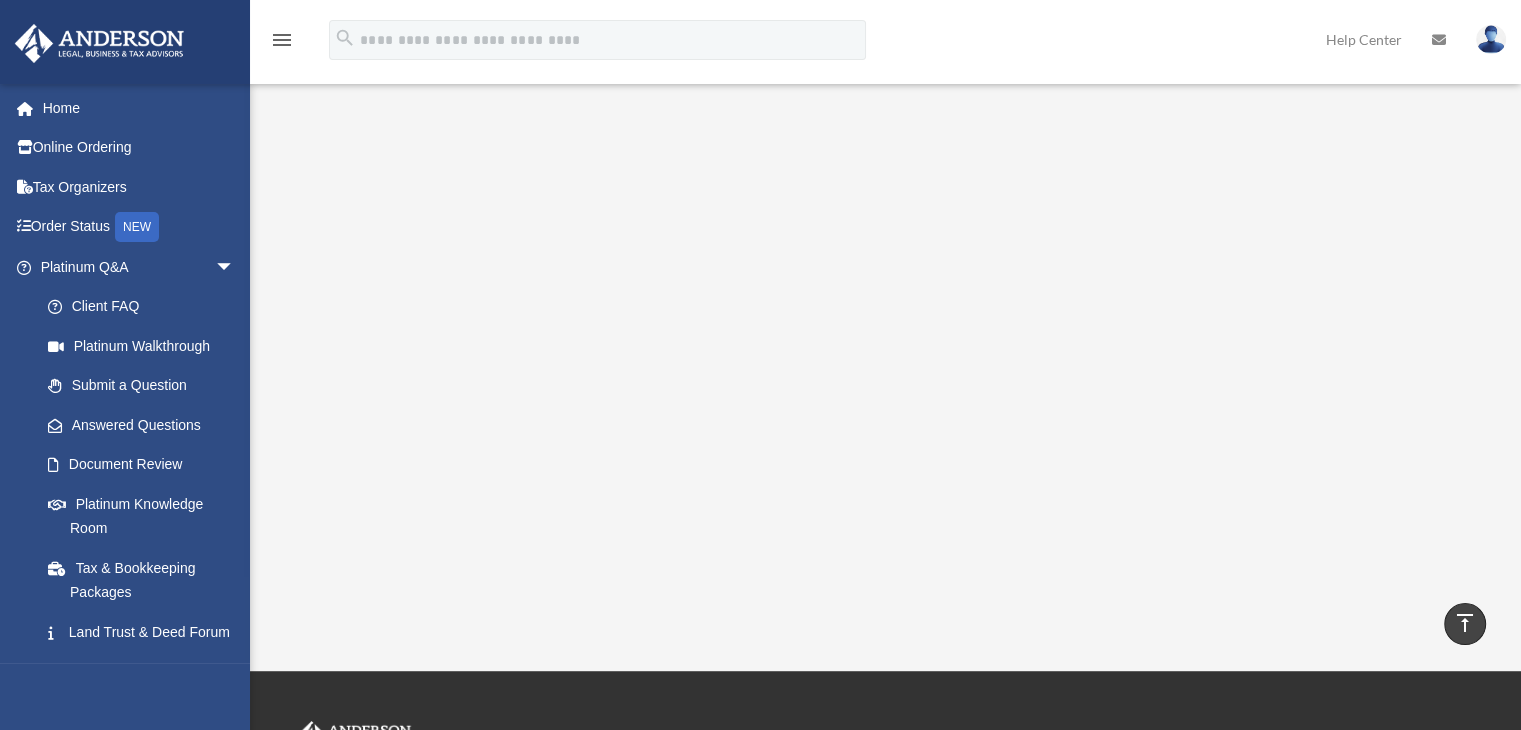 scroll, scrollTop: 0, scrollLeft: 0, axis: both 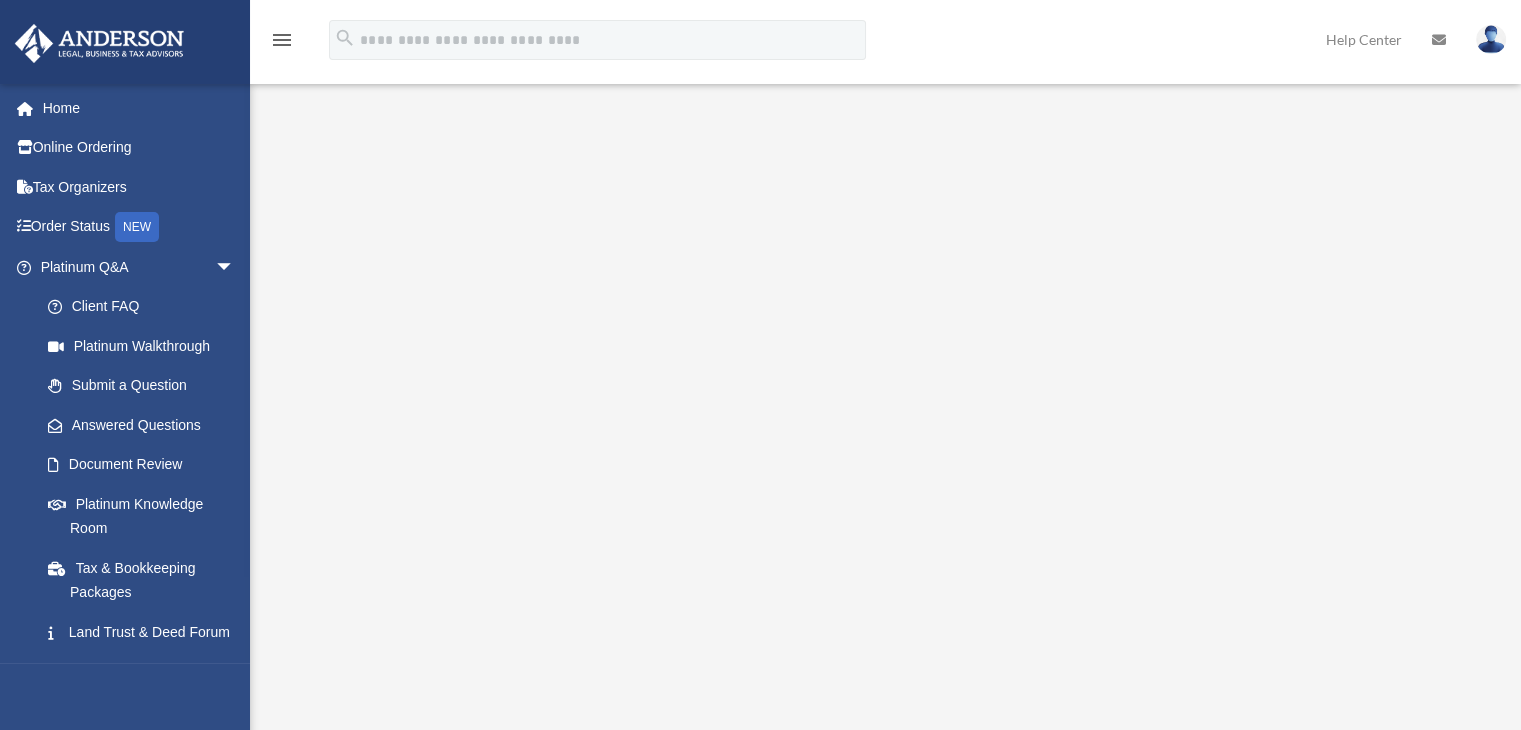 click at bounding box center [1439, 39] 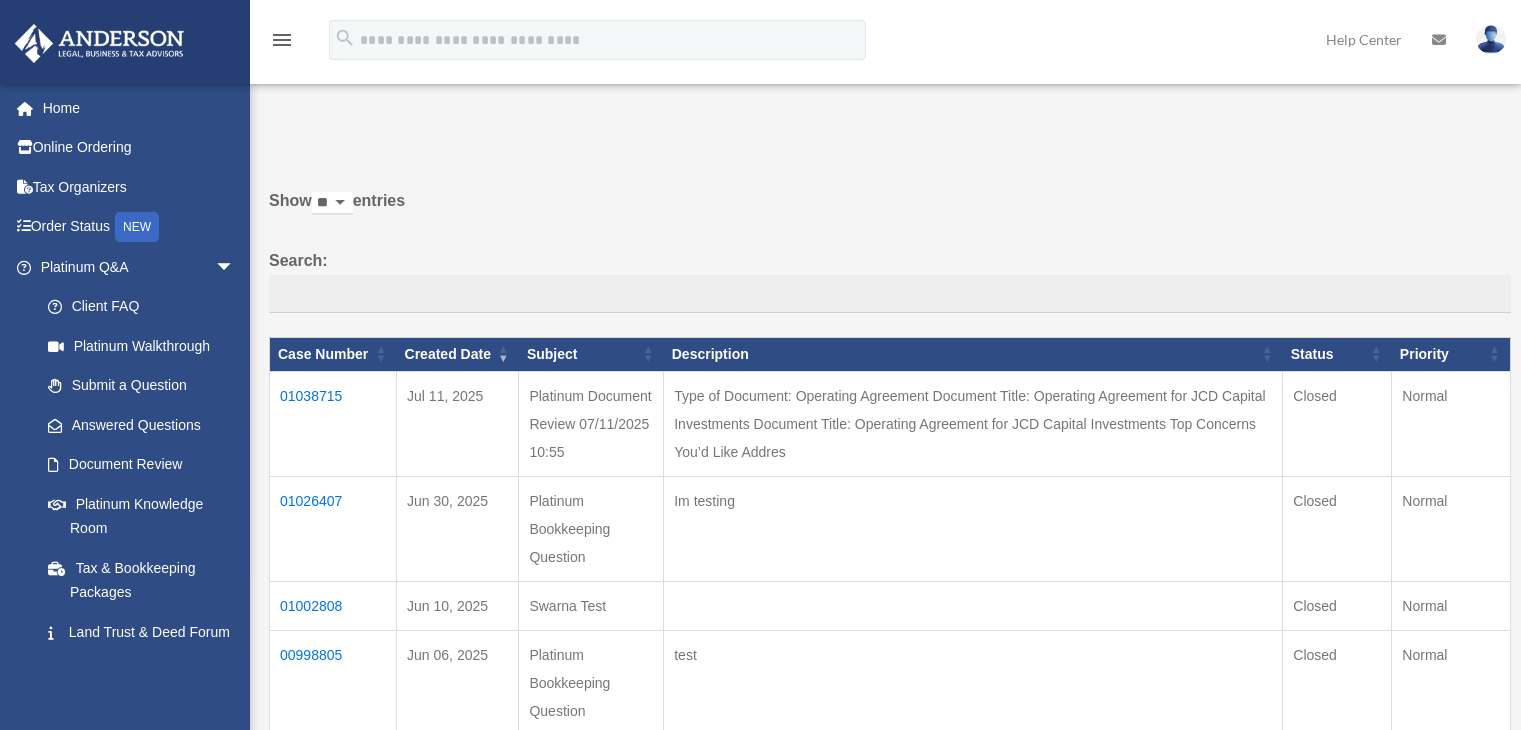 scroll, scrollTop: 0, scrollLeft: 0, axis: both 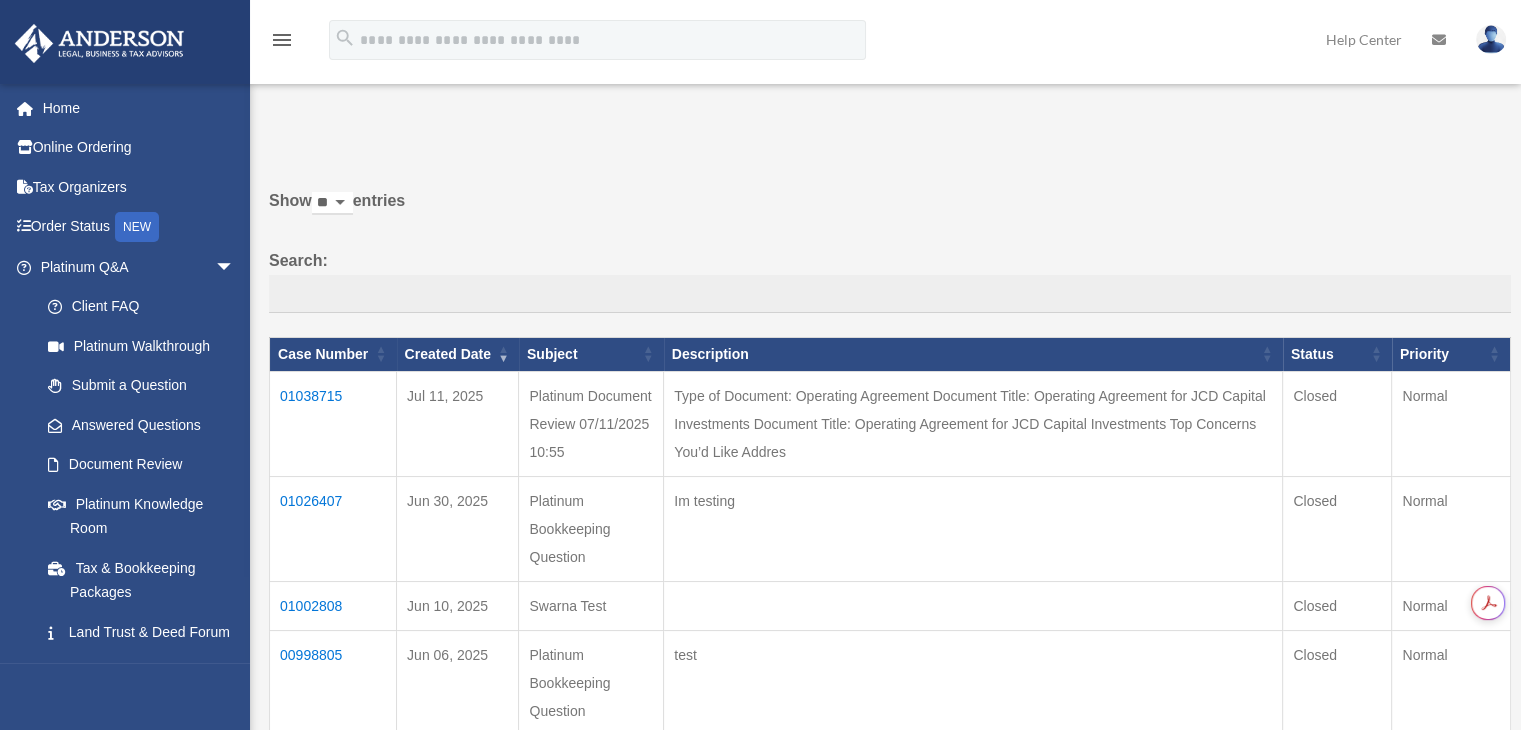 click at bounding box center [1491, 39] 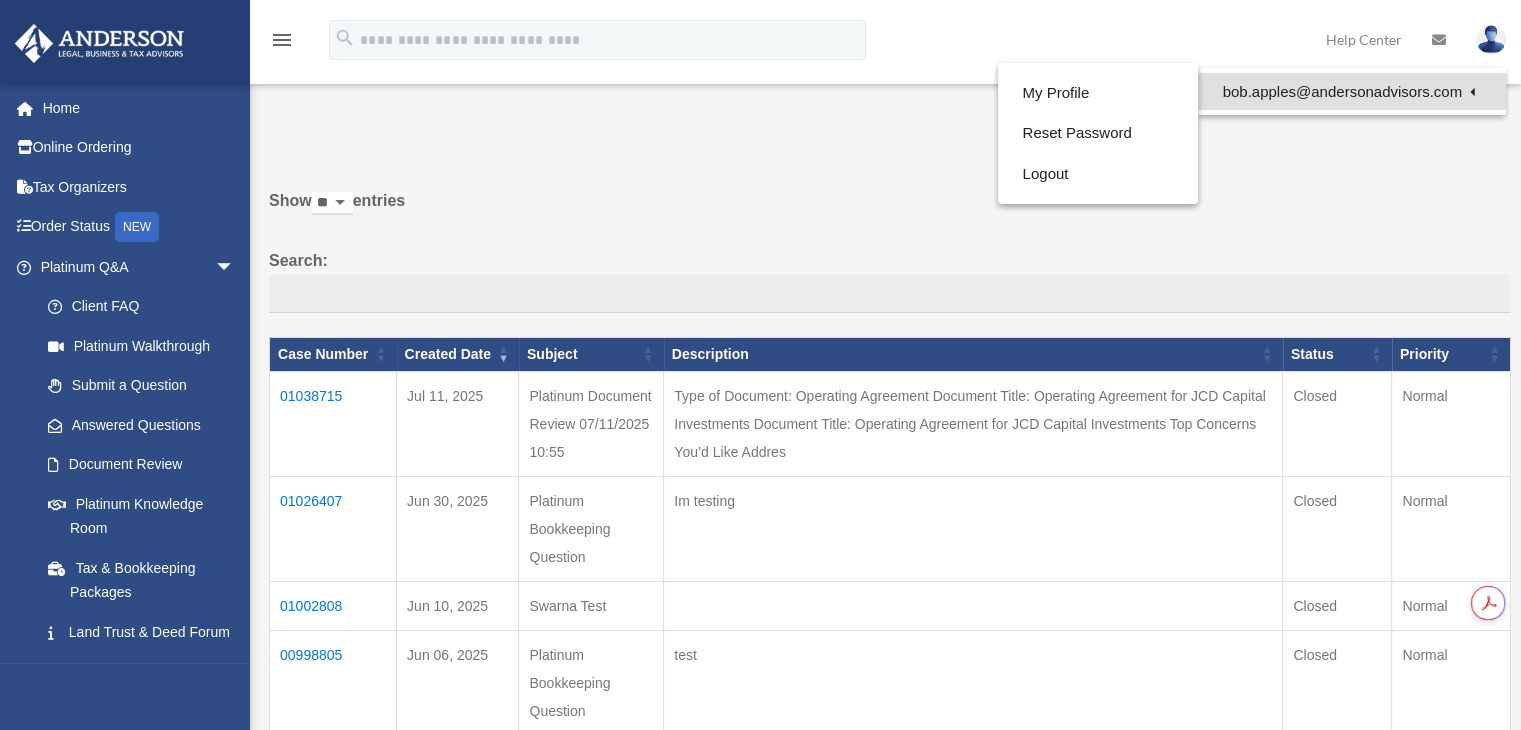 click on "bob.apples@andersonadvisors.com" at bounding box center [1352, 91] 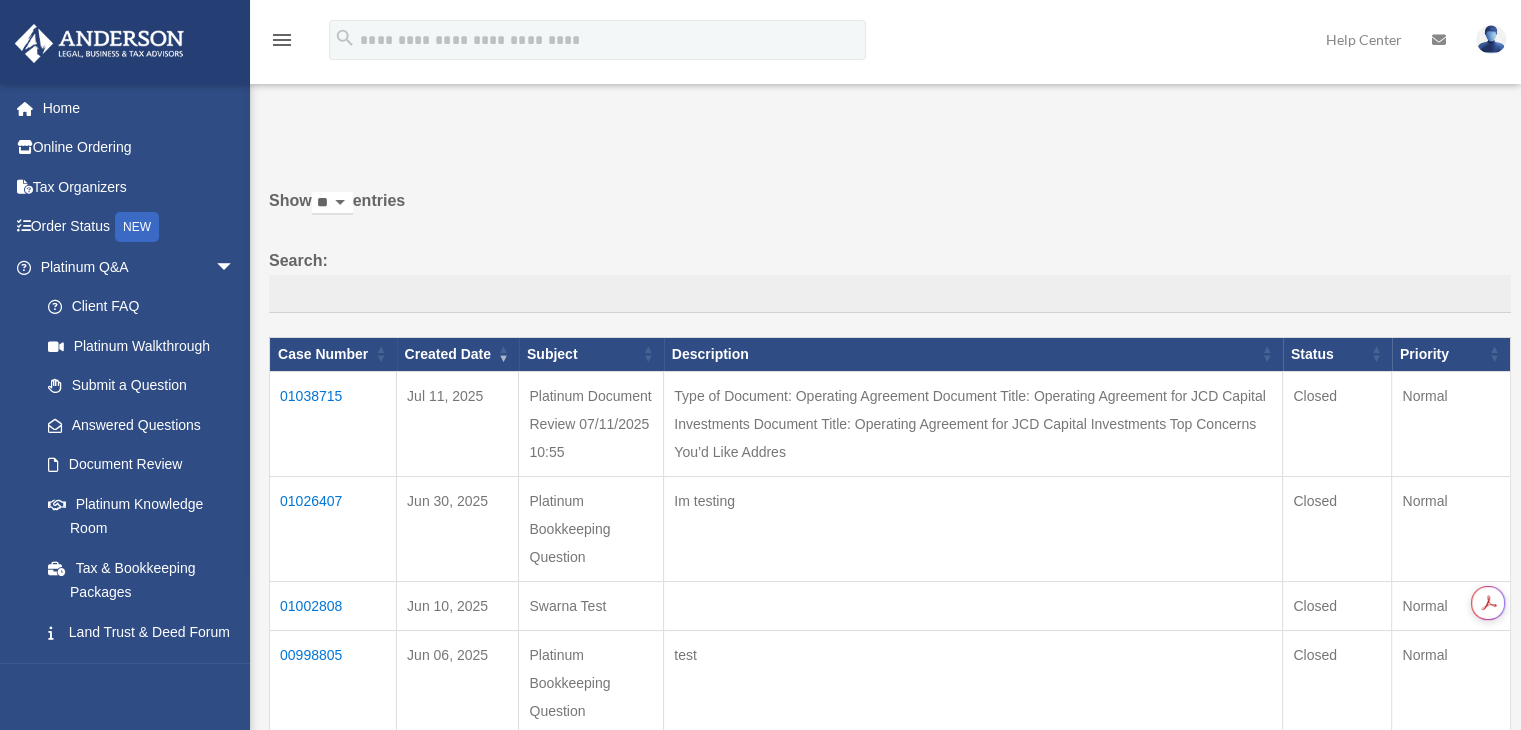 click at bounding box center [1491, 39] 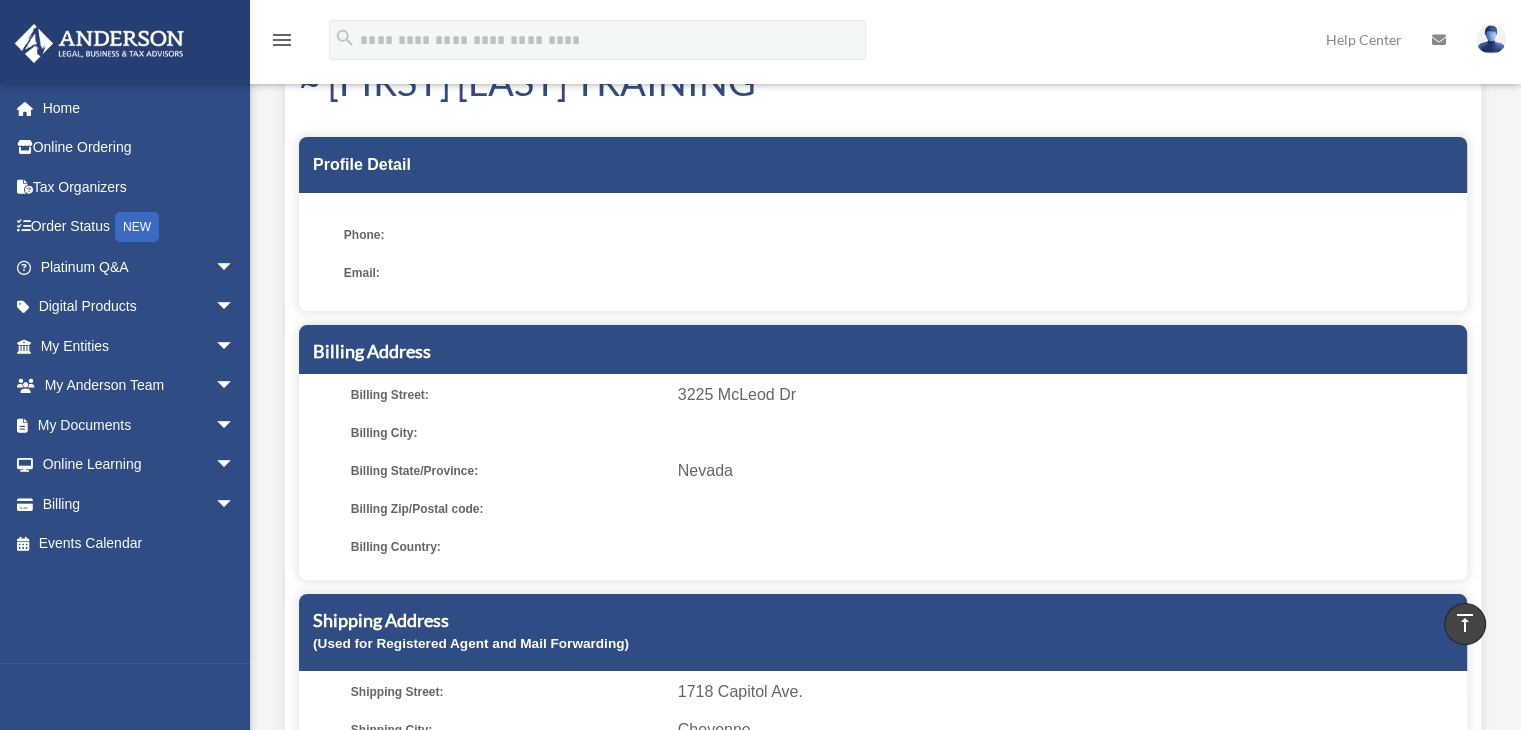 scroll, scrollTop: 0, scrollLeft: 0, axis: both 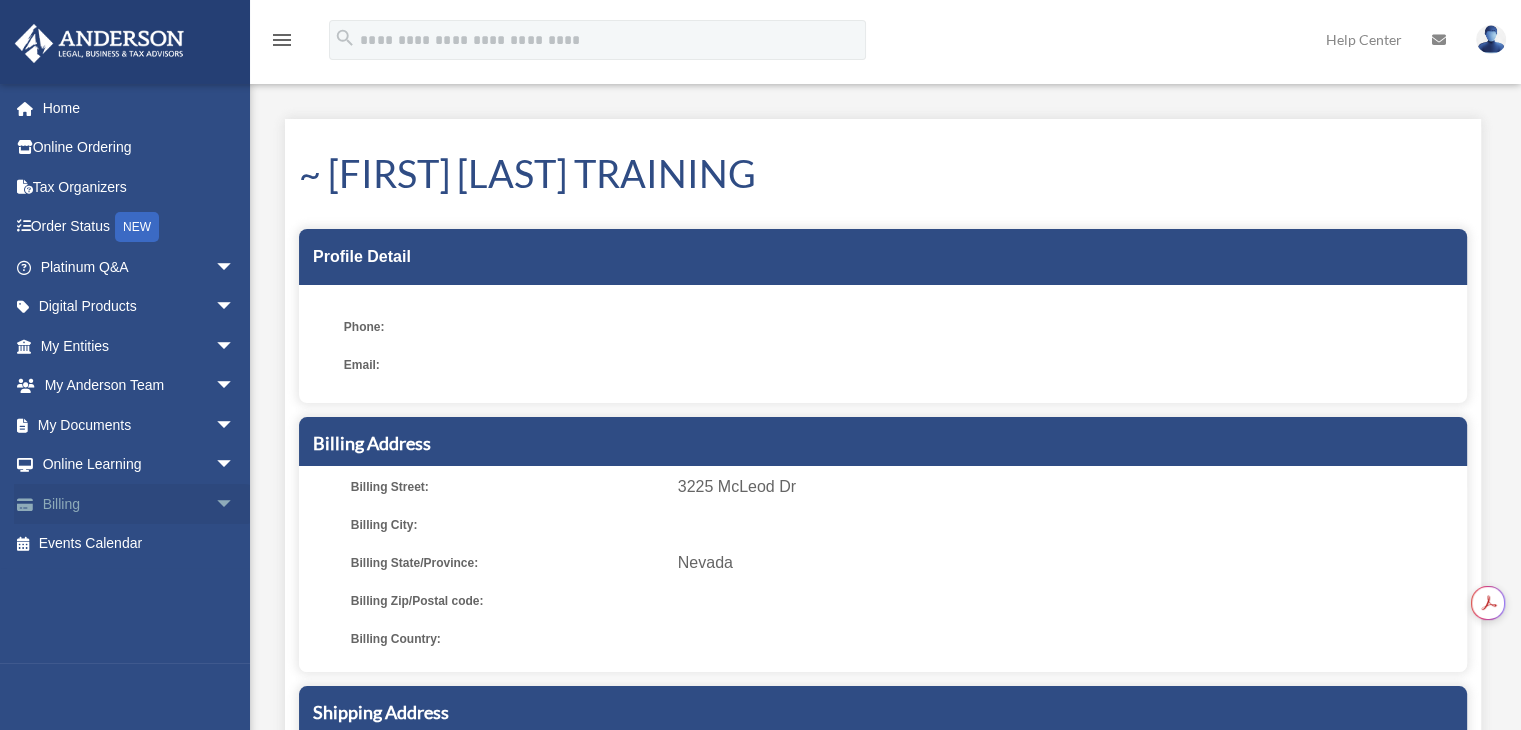 click on "arrow_drop_down" at bounding box center (235, 504) 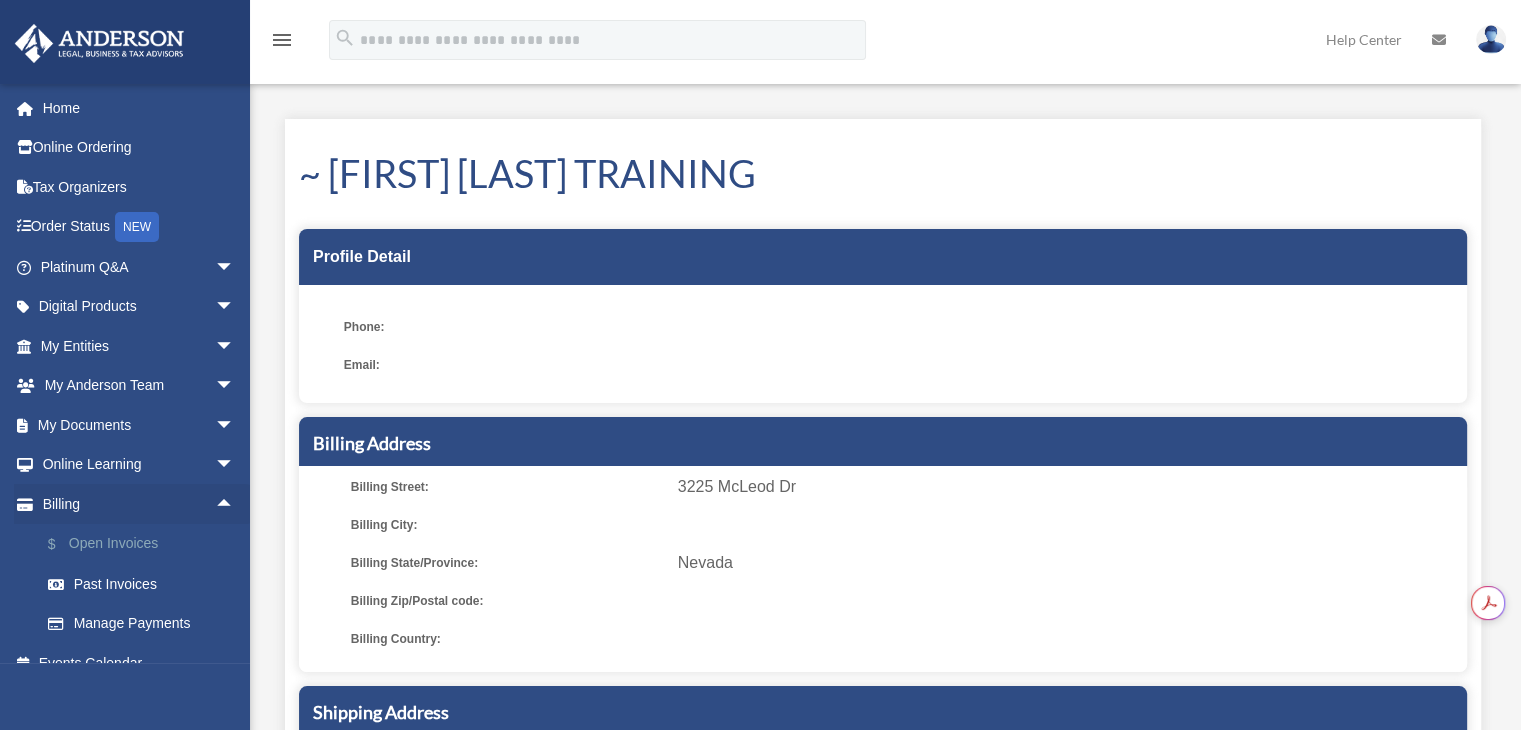 click on "$ Open Invoices" at bounding box center [146, 544] 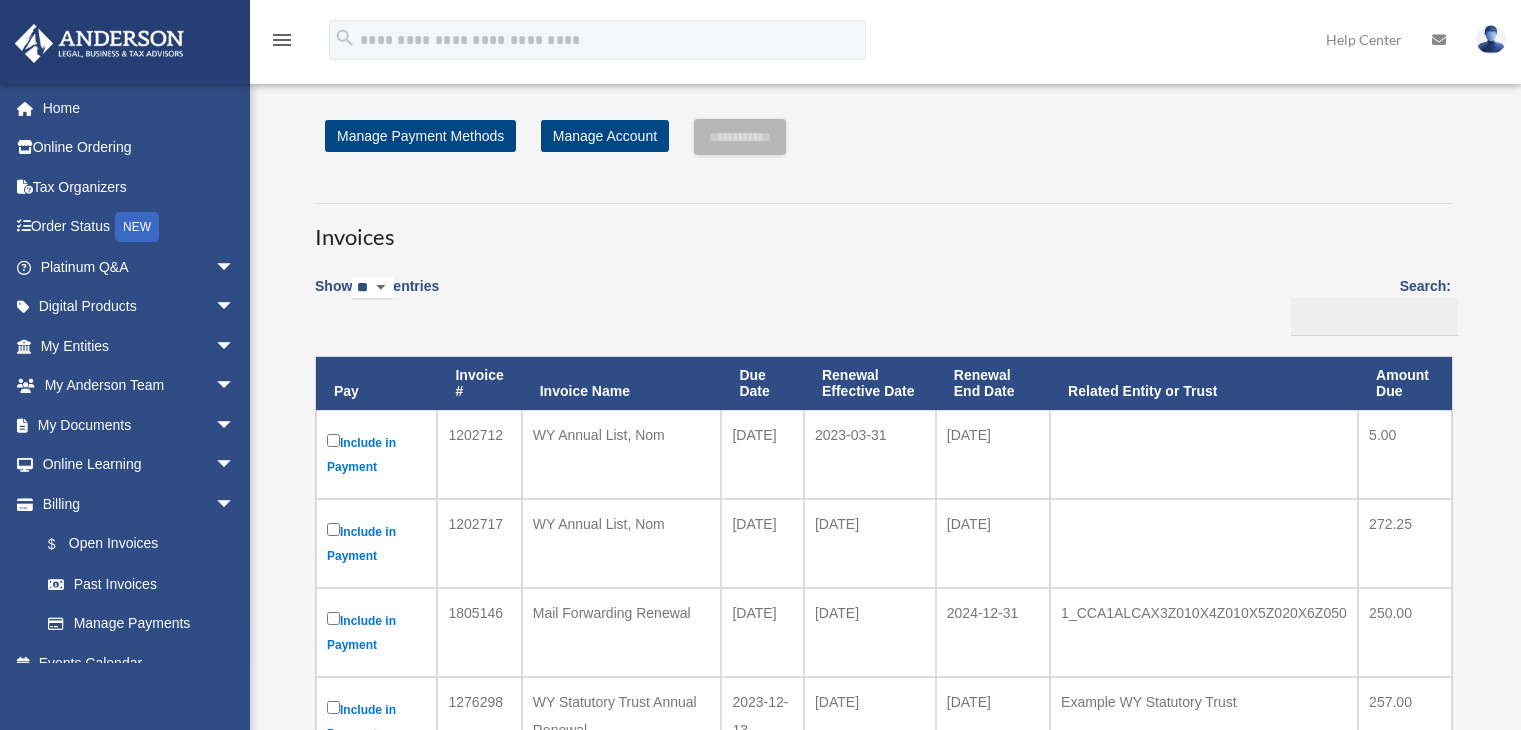 scroll, scrollTop: 0, scrollLeft: 0, axis: both 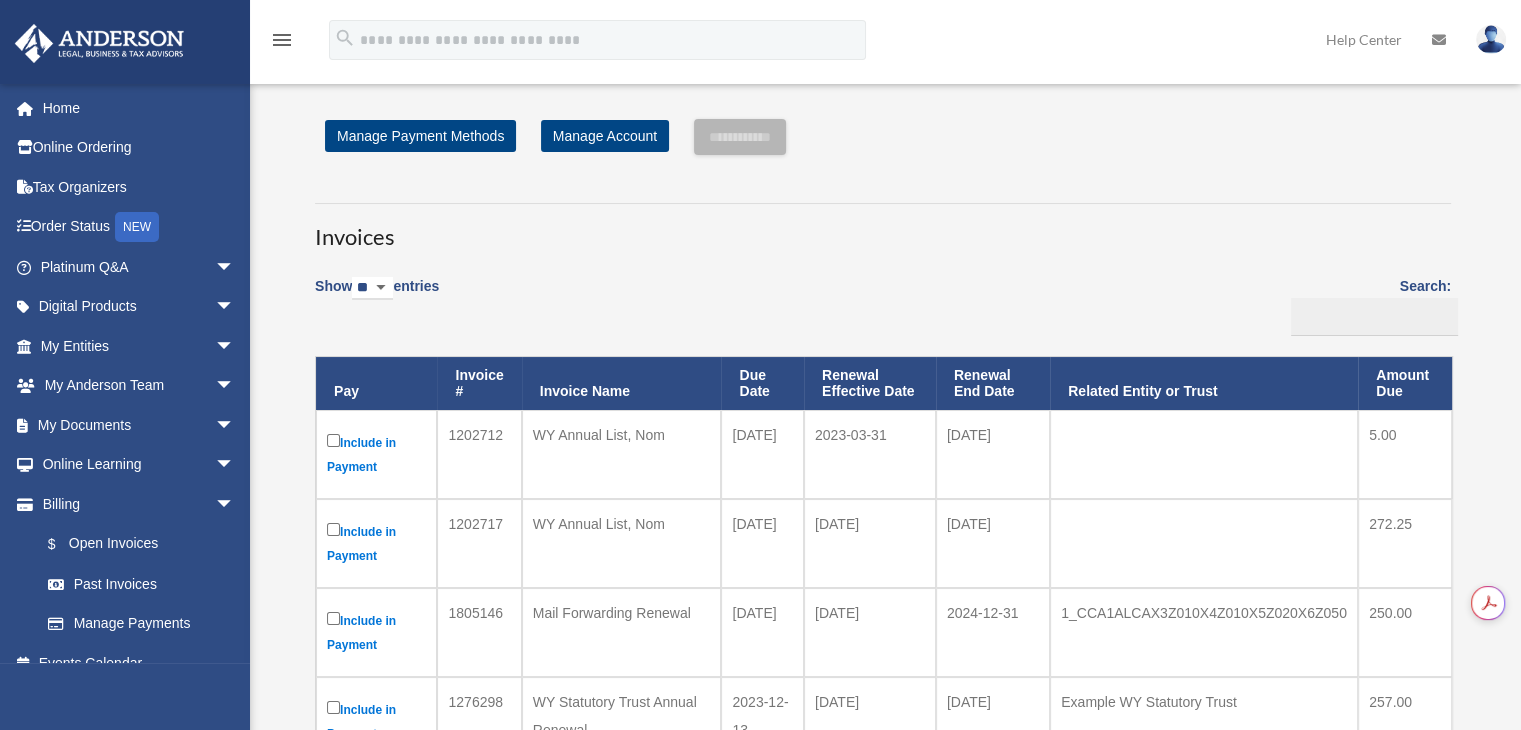 click on "Include in Payment" at bounding box center (376, 454) 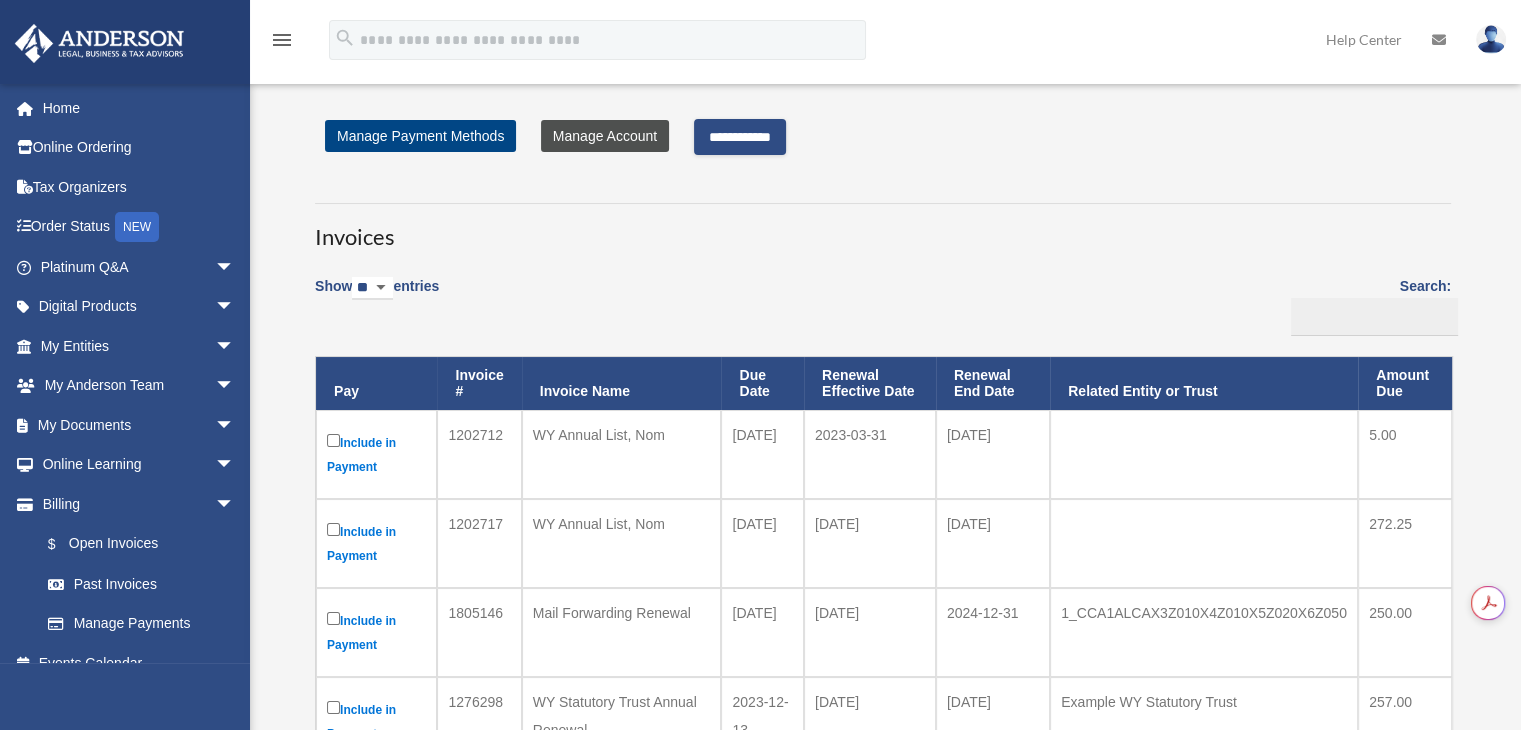 click on "Manage Account" at bounding box center (605, 136) 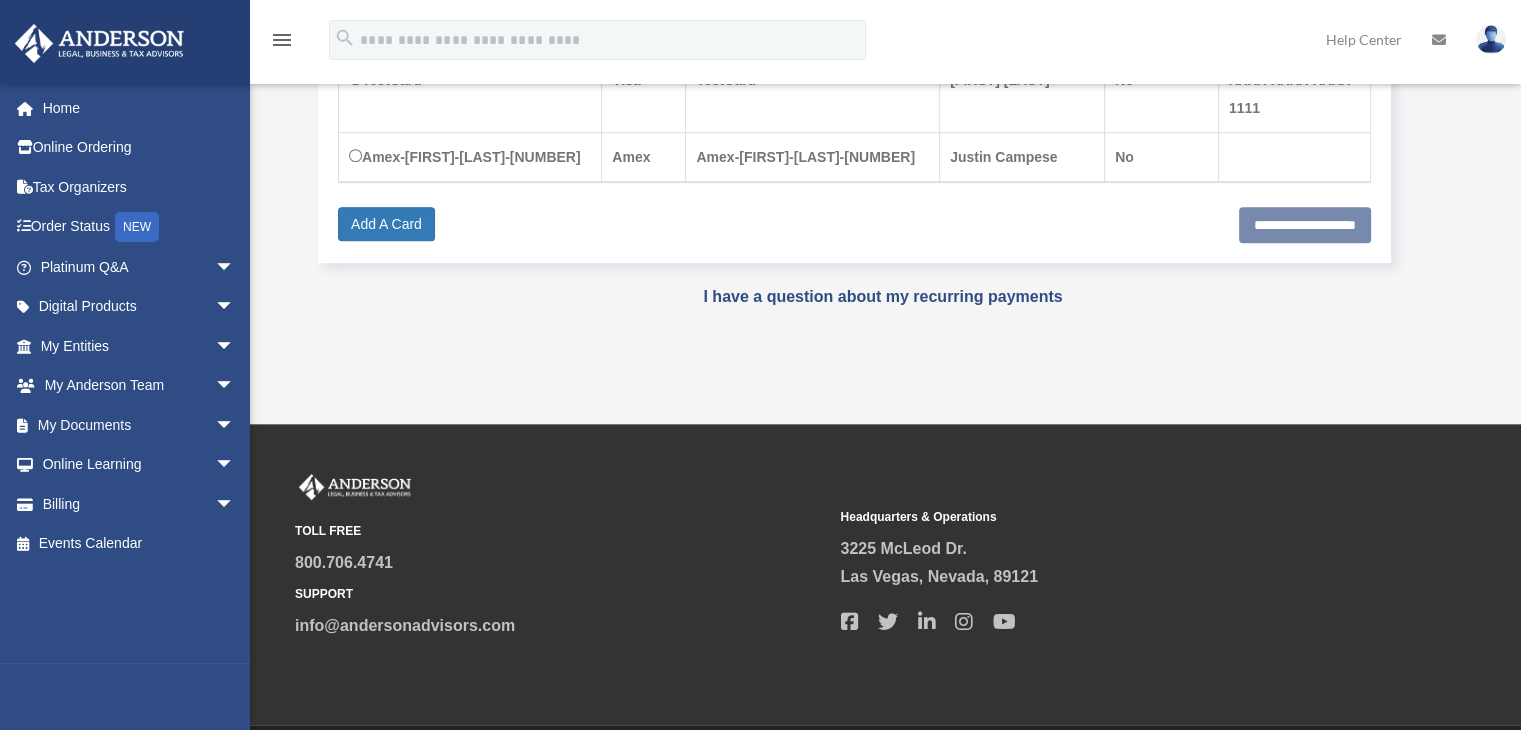 scroll, scrollTop: 976, scrollLeft: 0, axis: vertical 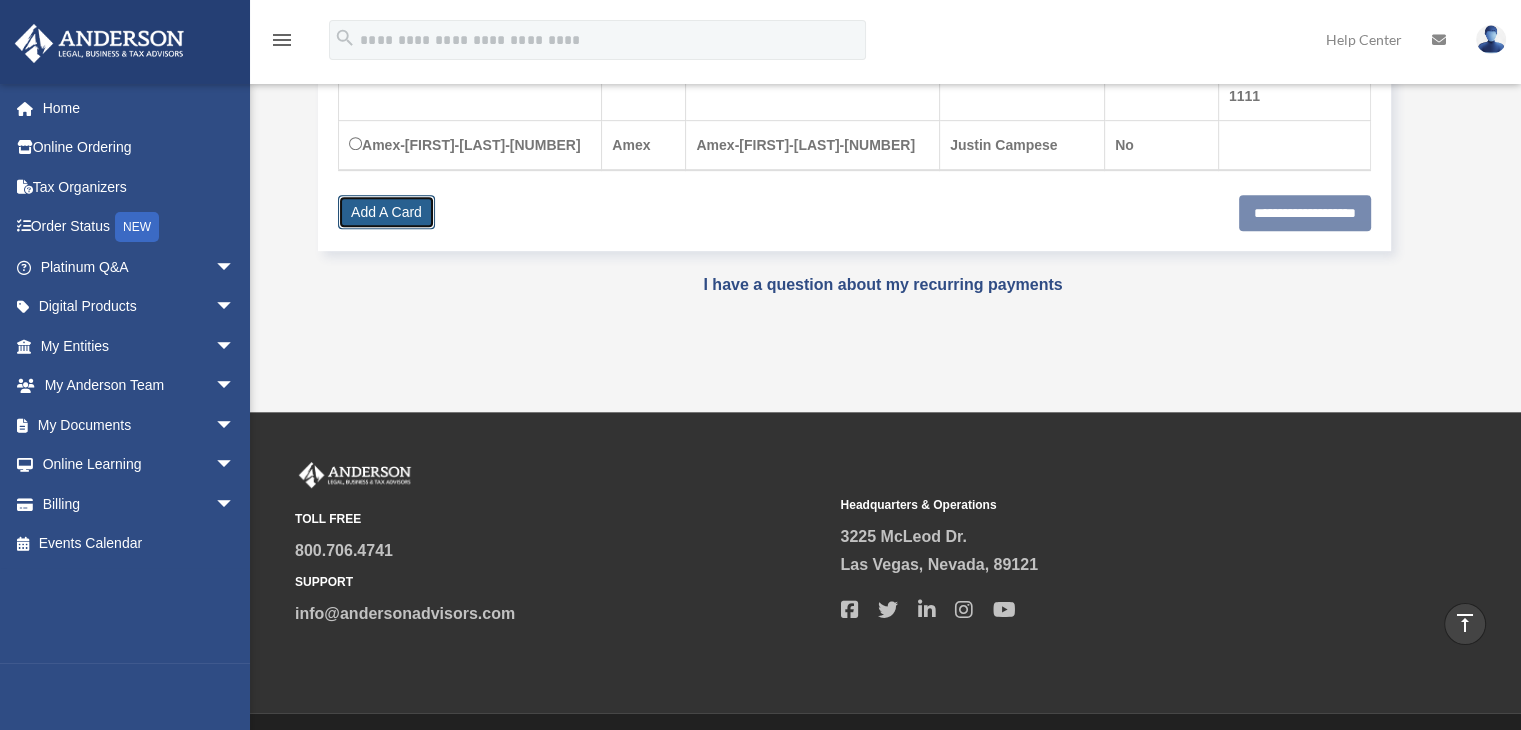 click on "Add A Card" at bounding box center [386, 212] 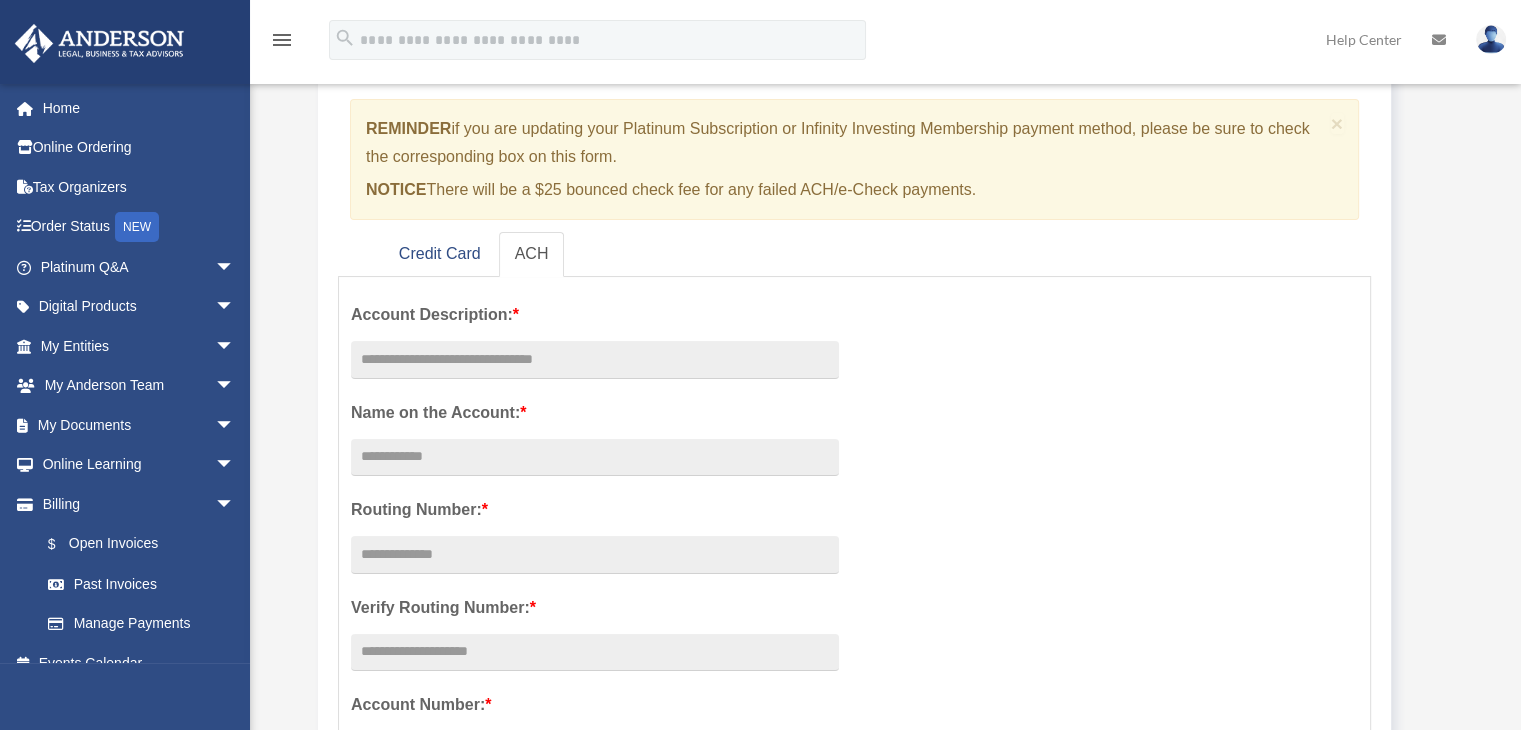 scroll, scrollTop: 0, scrollLeft: 0, axis: both 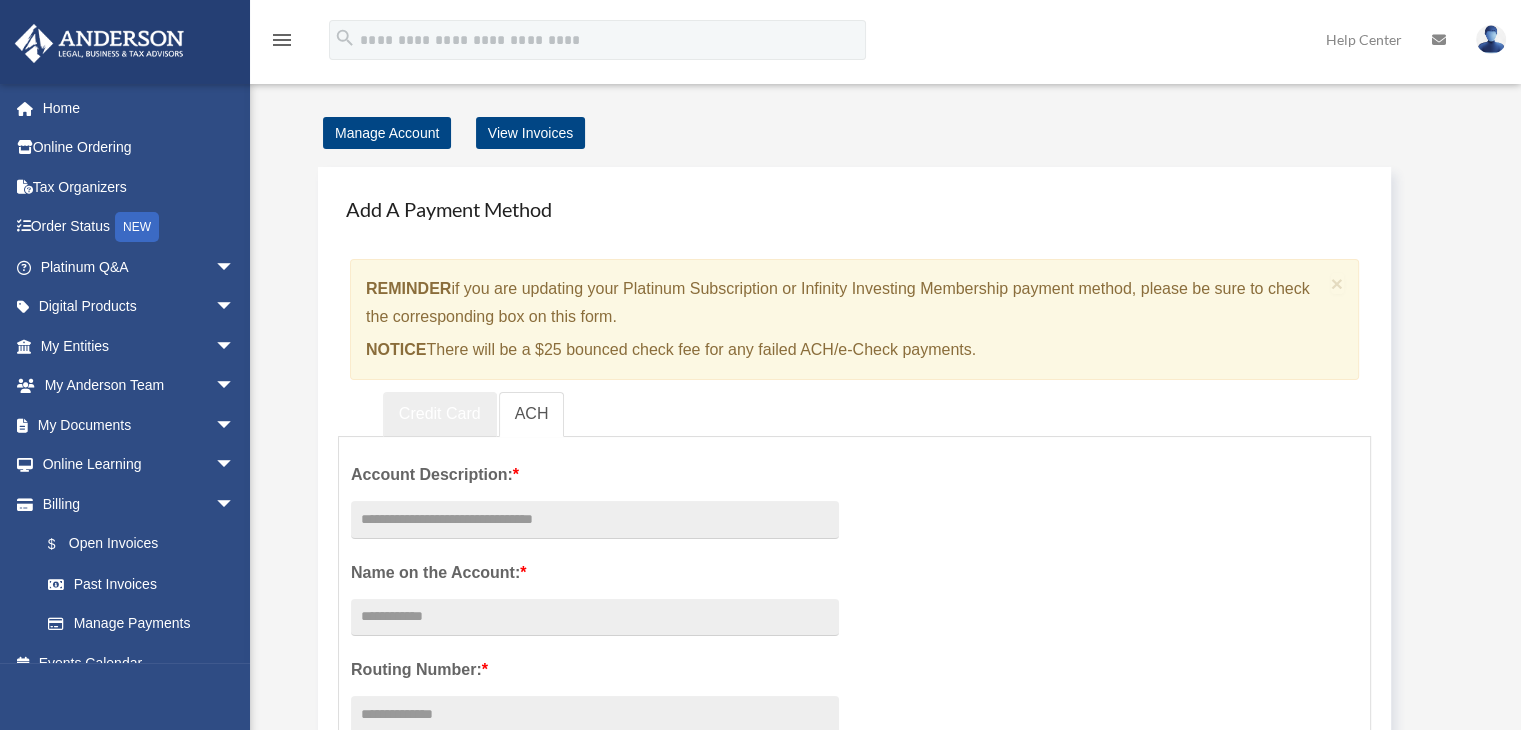 click on "Credit Card" at bounding box center (440, 414) 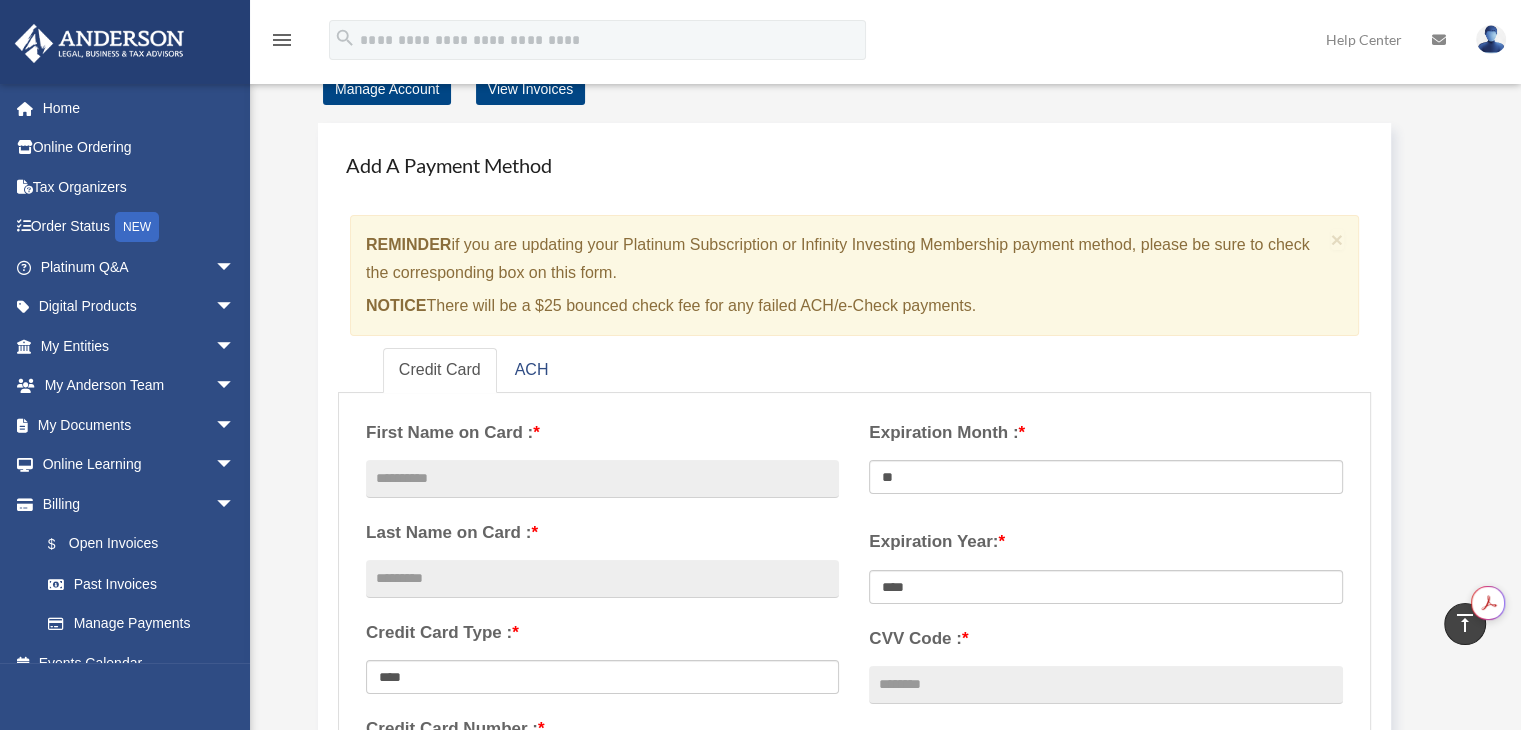 scroll, scrollTop: 0, scrollLeft: 0, axis: both 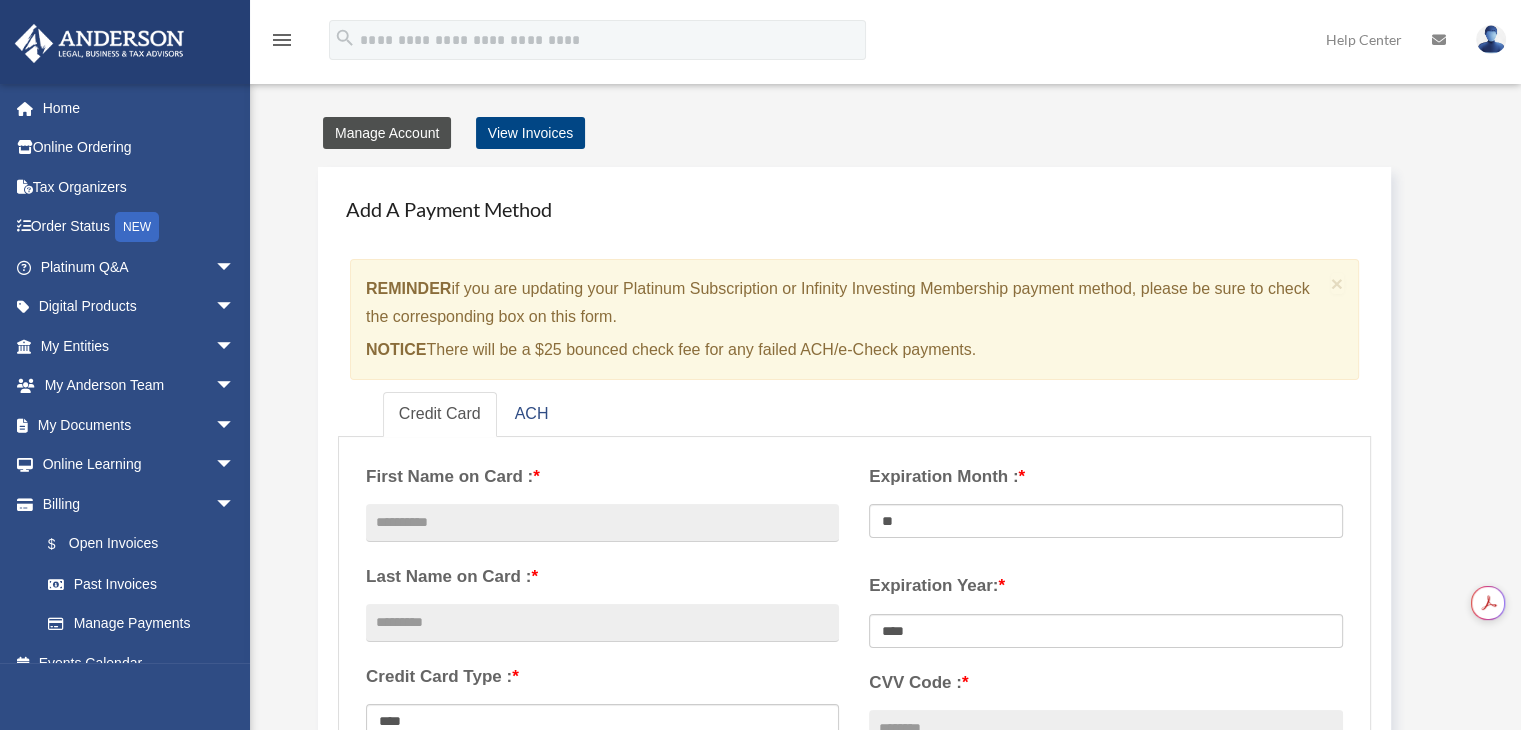 click on "Manage Account" at bounding box center [387, 133] 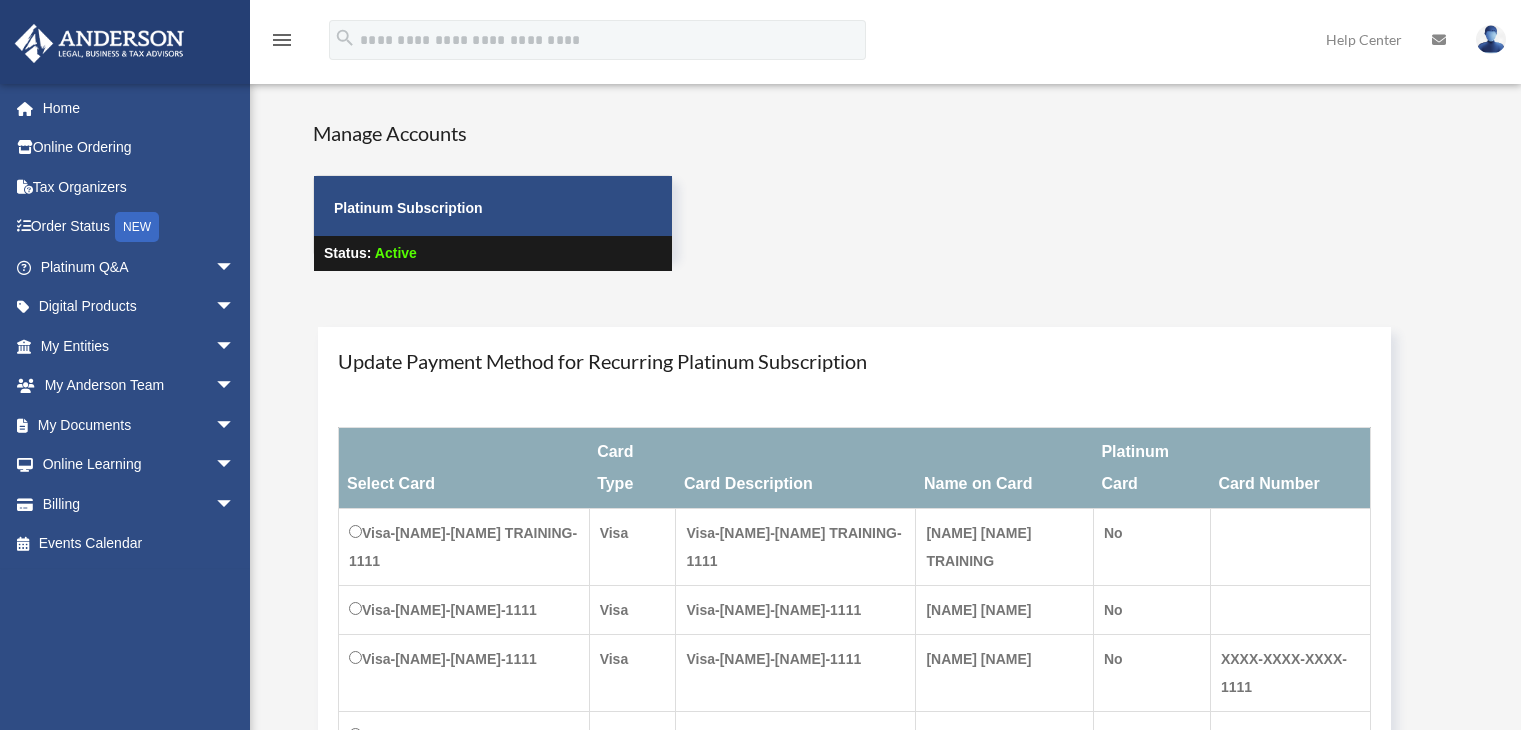 scroll, scrollTop: 0, scrollLeft: 0, axis: both 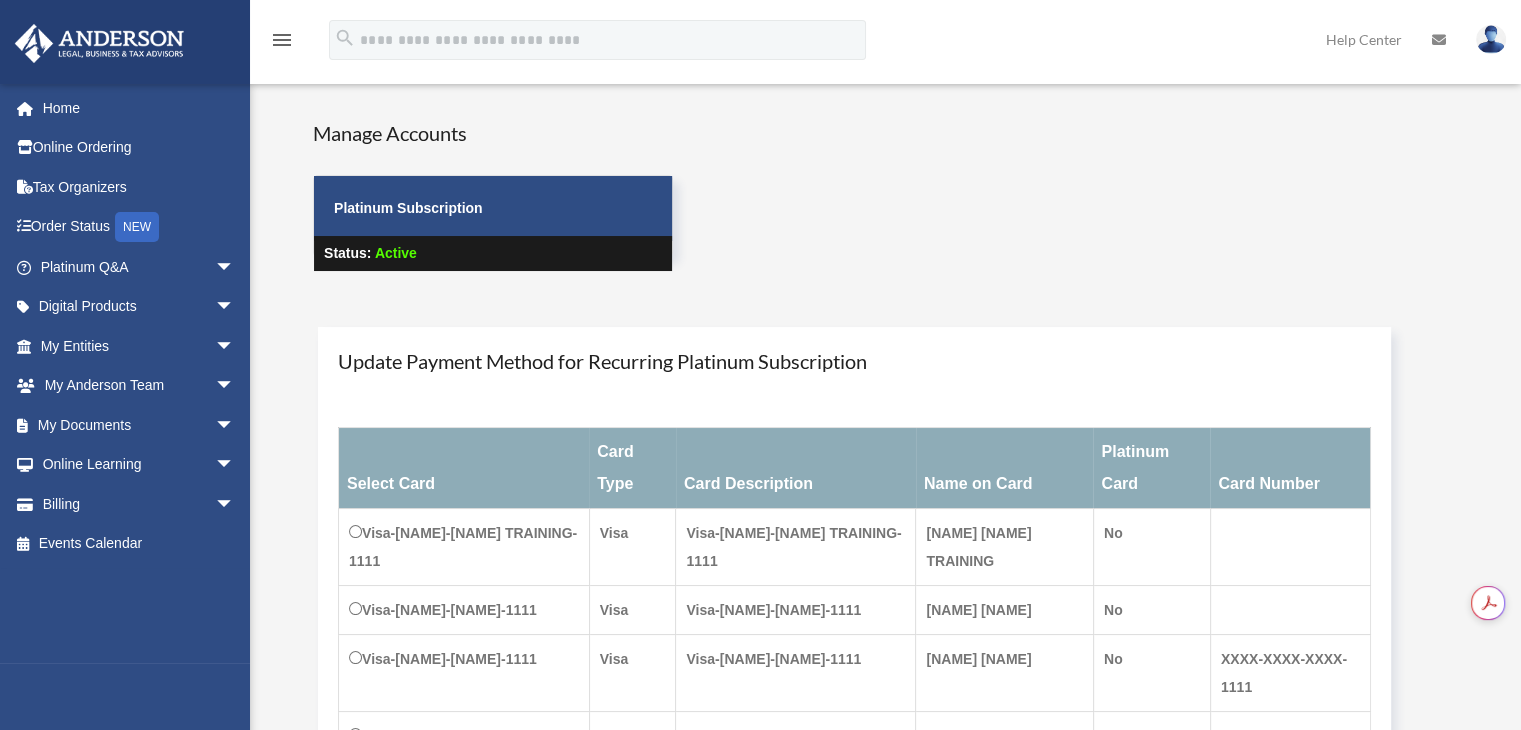 click at bounding box center [1491, 39] 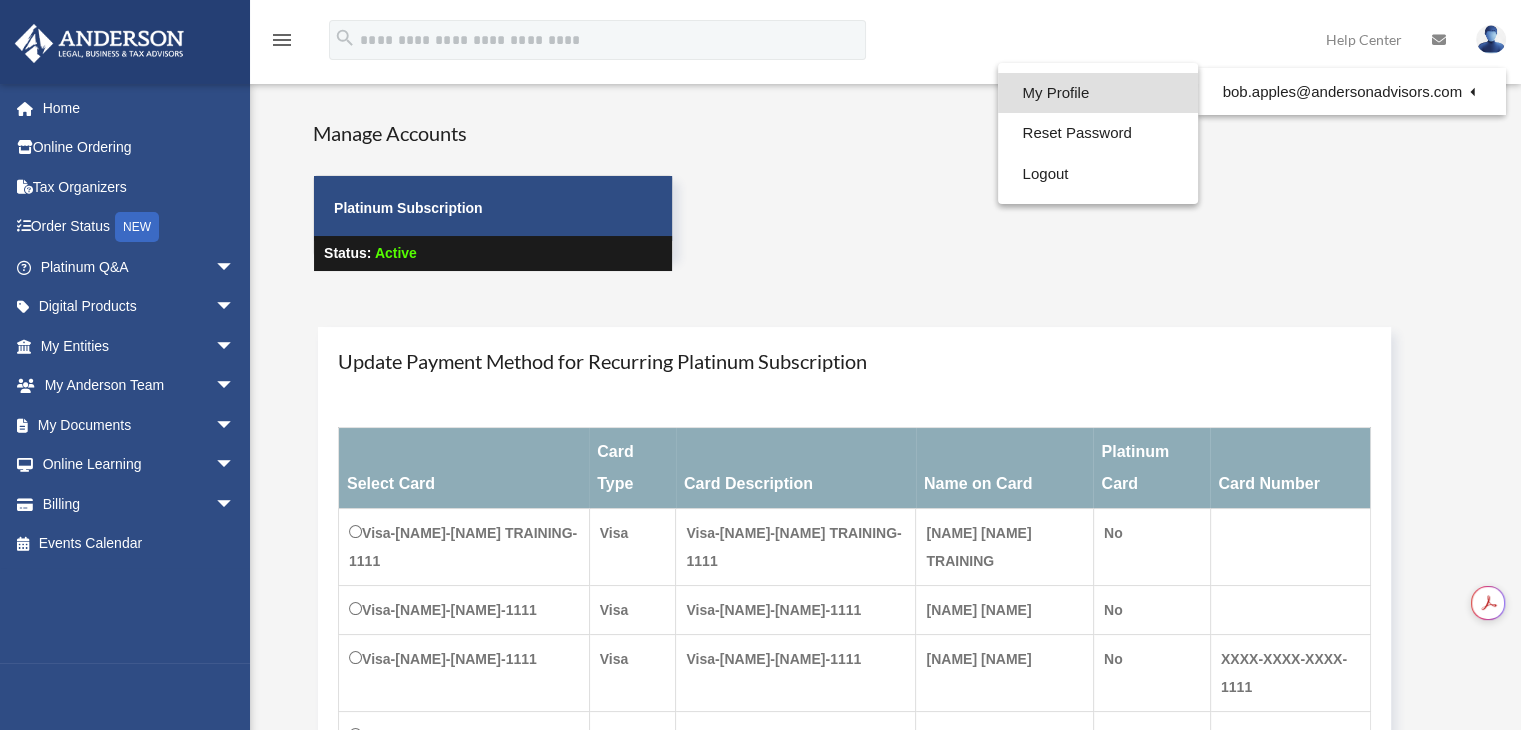 click on "My Profile" at bounding box center [1098, 93] 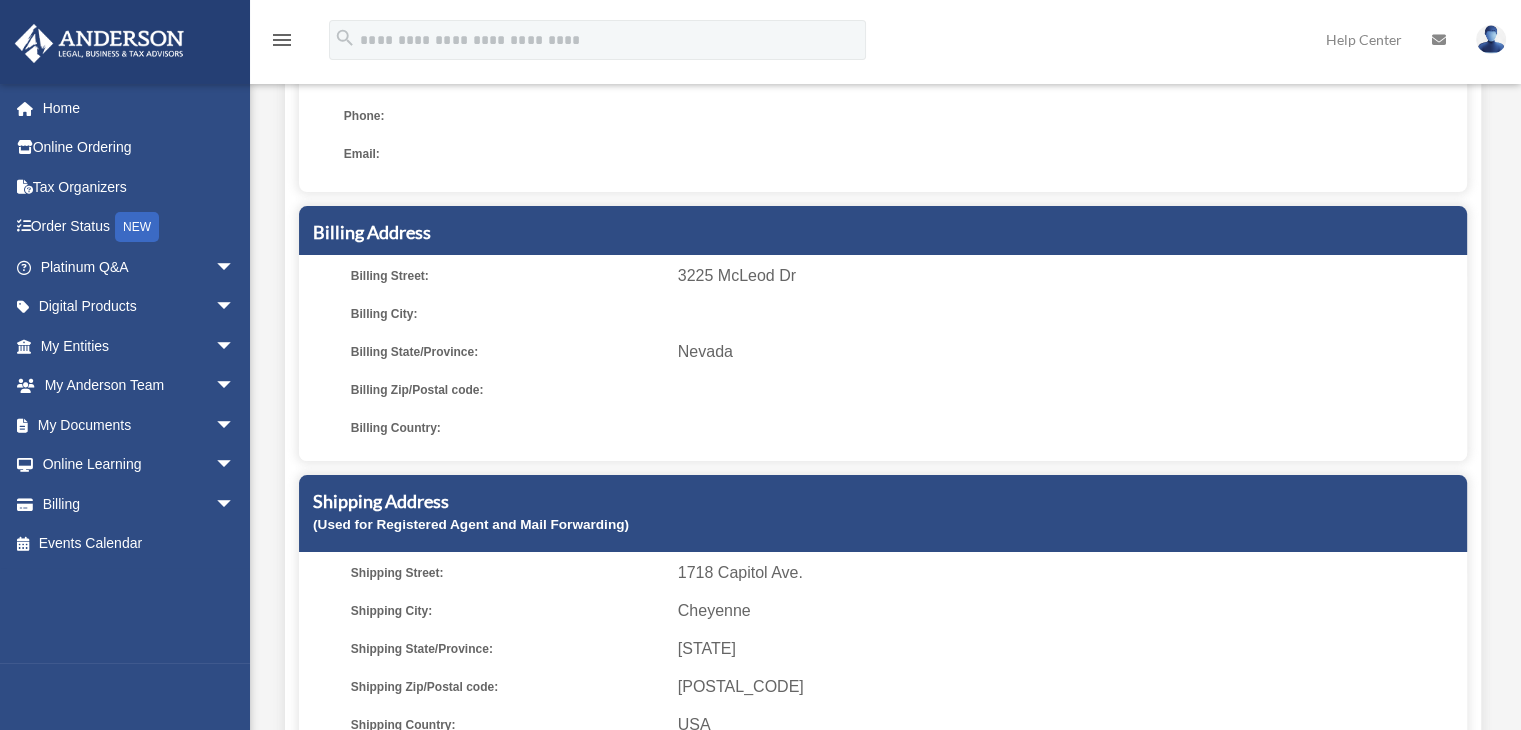 scroll, scrollTop: 212, scrollLeft: 0, axis: vertical 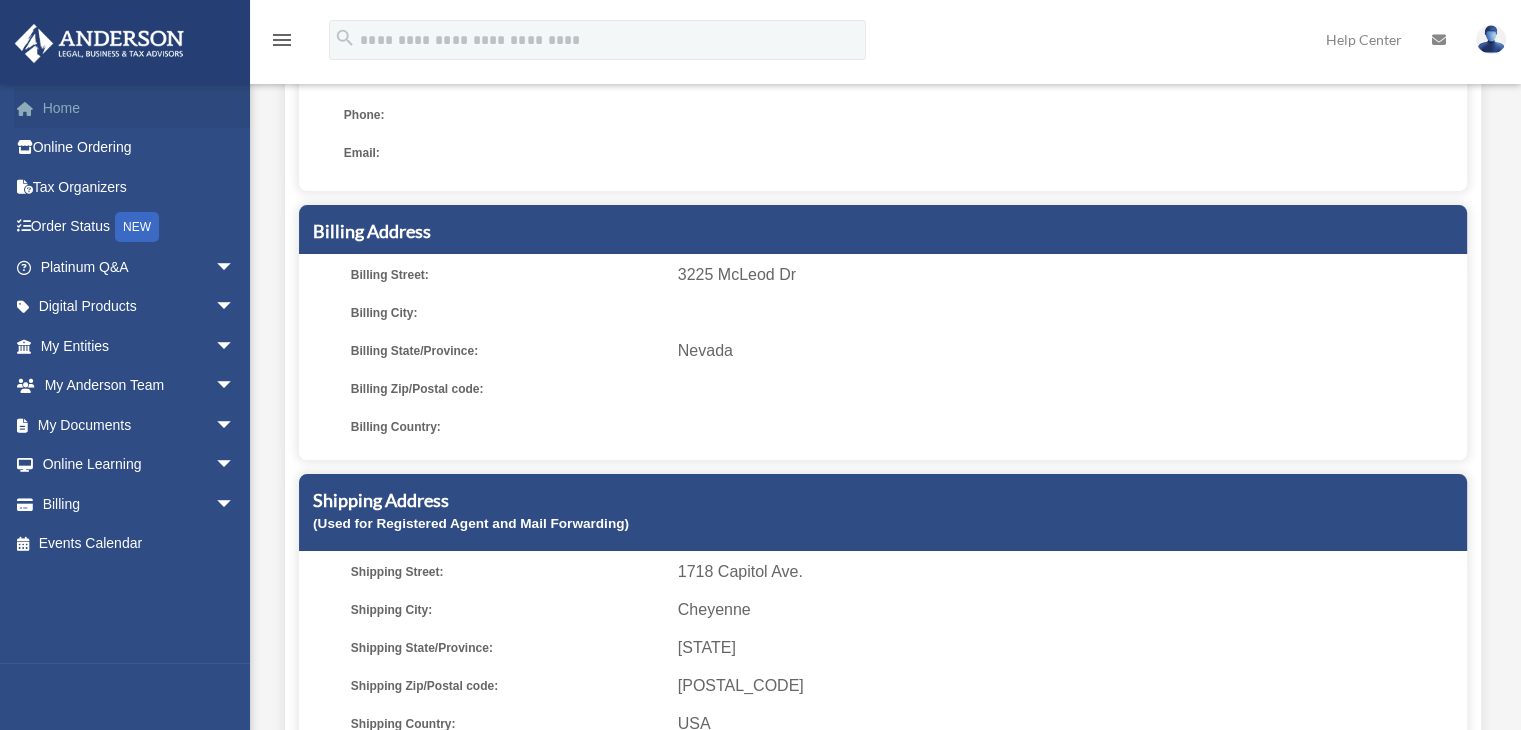 click on "Home" at bounding box center (139, 108) 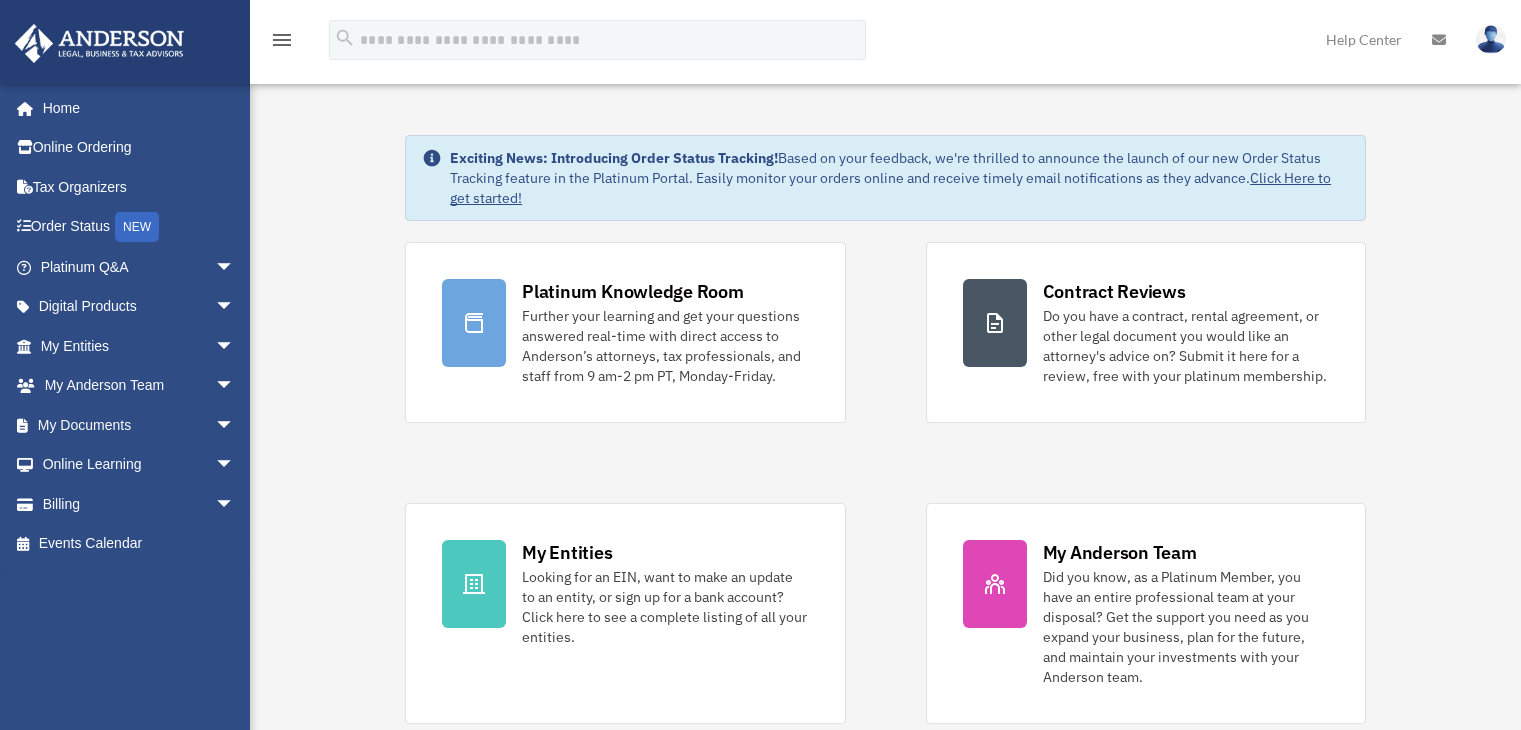 scroll, scrollTop: 0, scrollLeft: 0, axis: both 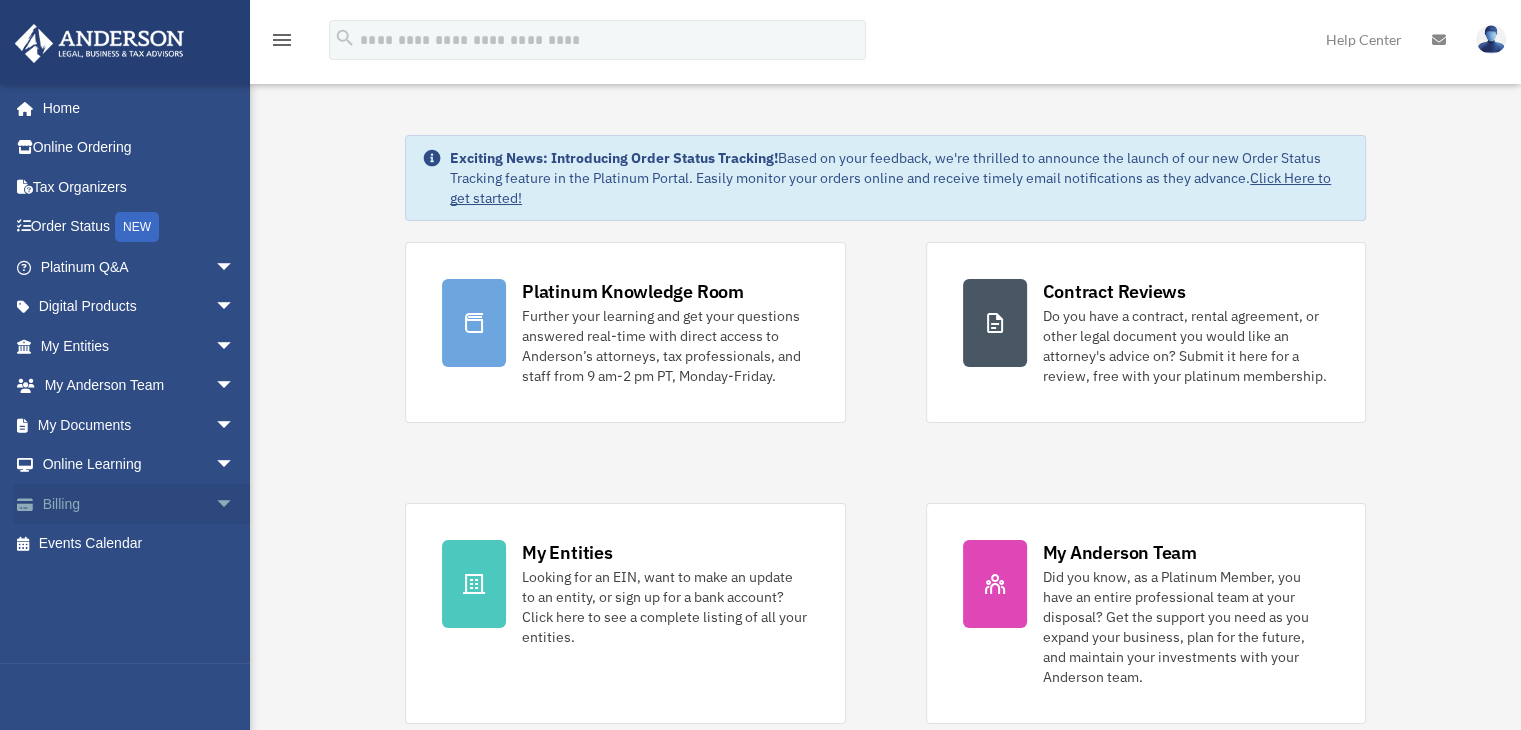 click on "arrow_drop_down" at bounding box center (235, 504) 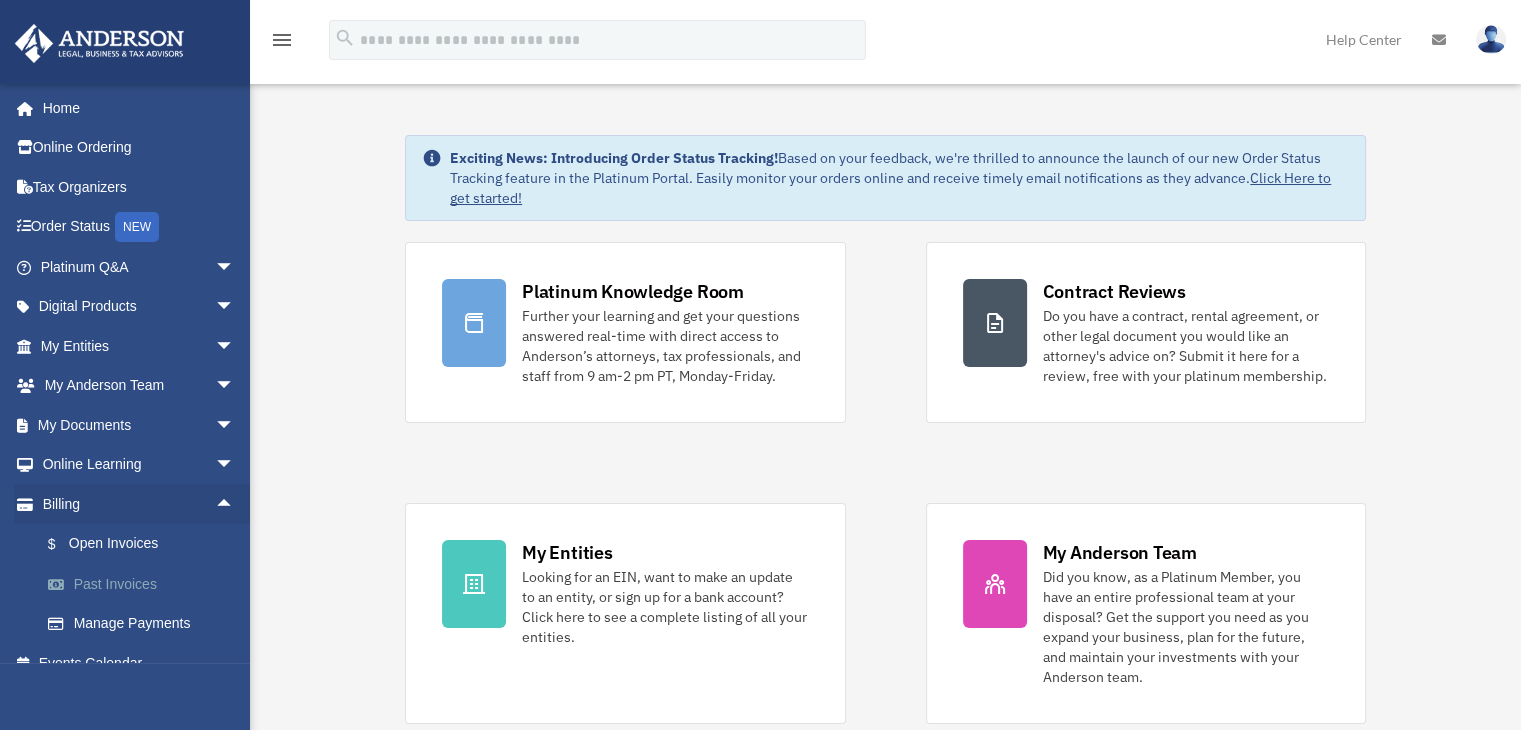 click on "Past Invoices" at bounding box center (146, 584) 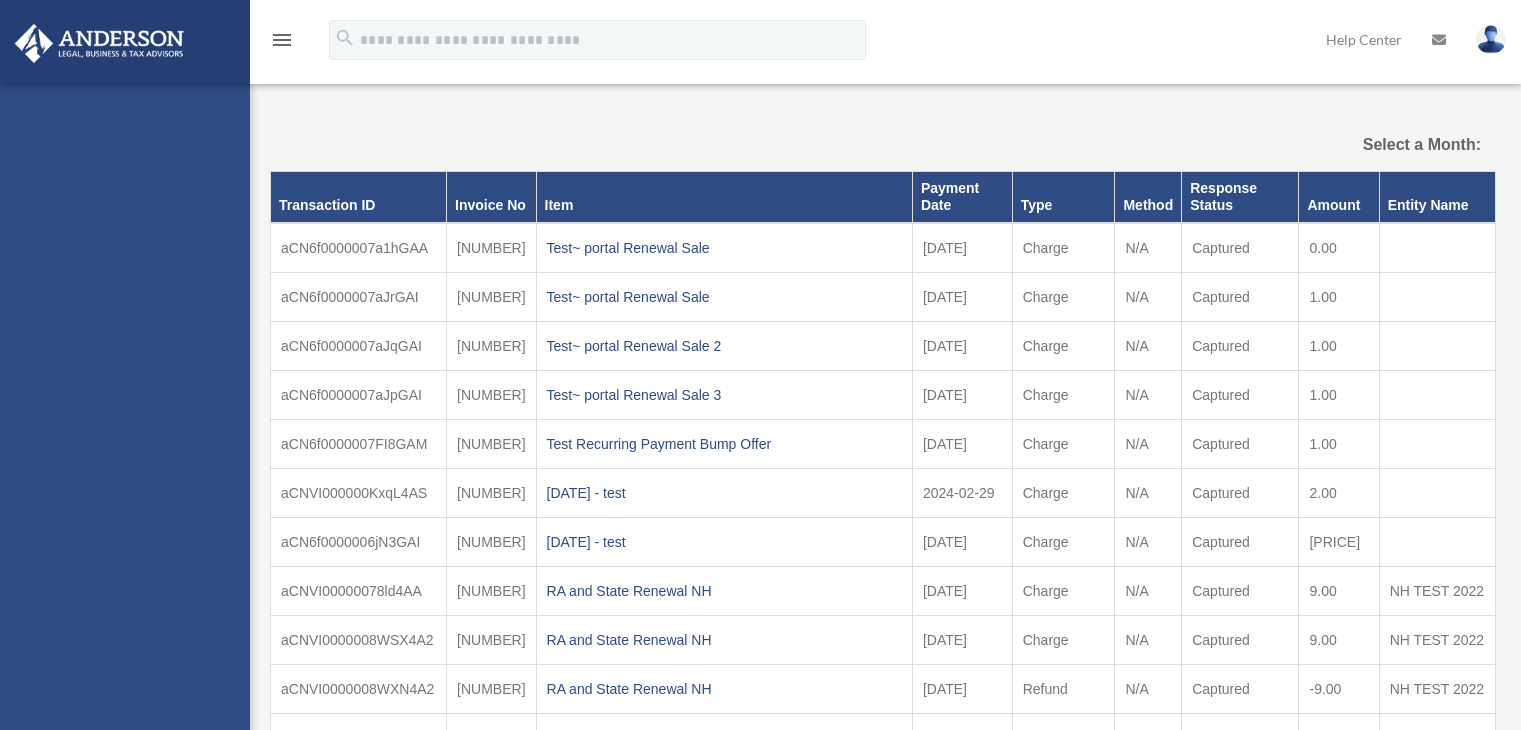 scroll, scrollTop: 0, scrollLeft: 0, axis: both 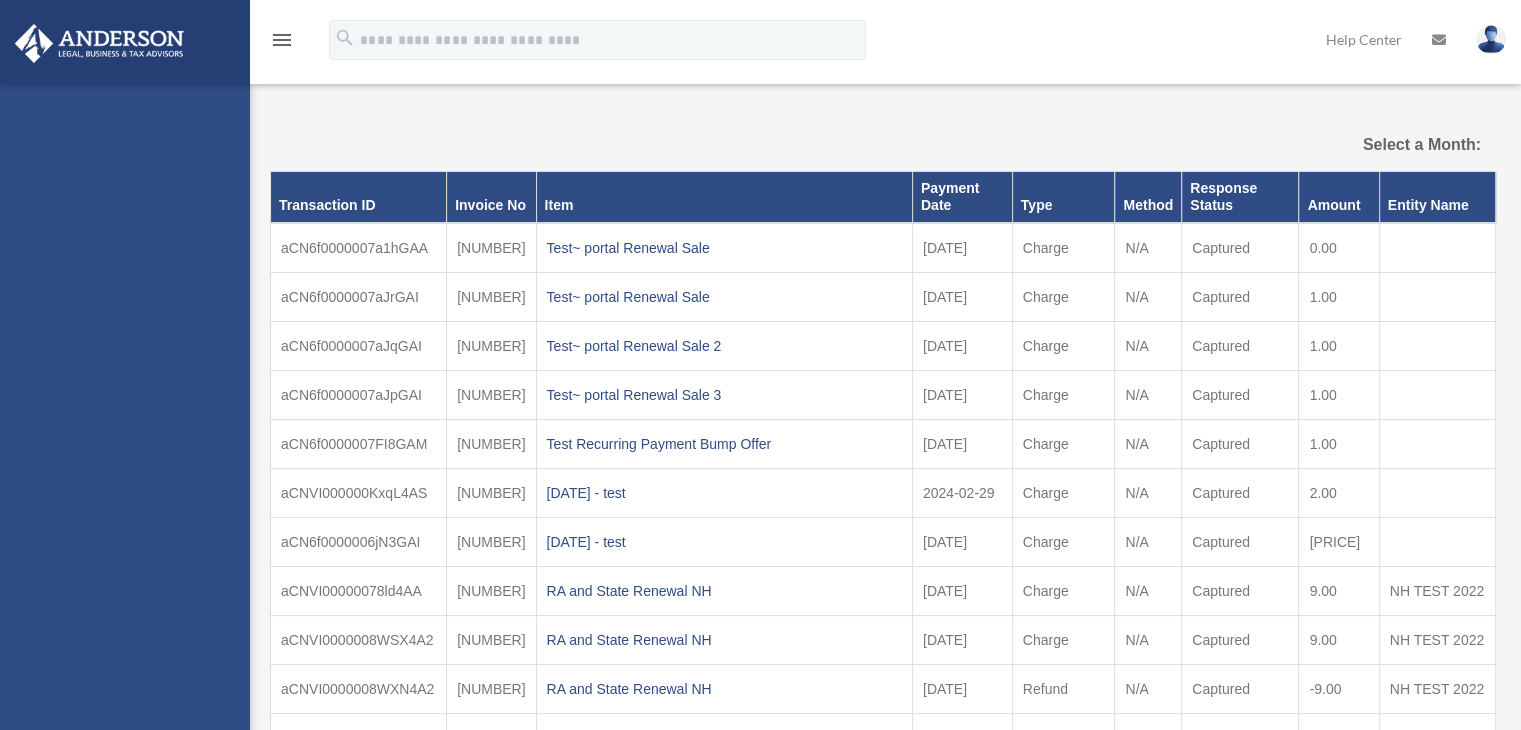 select 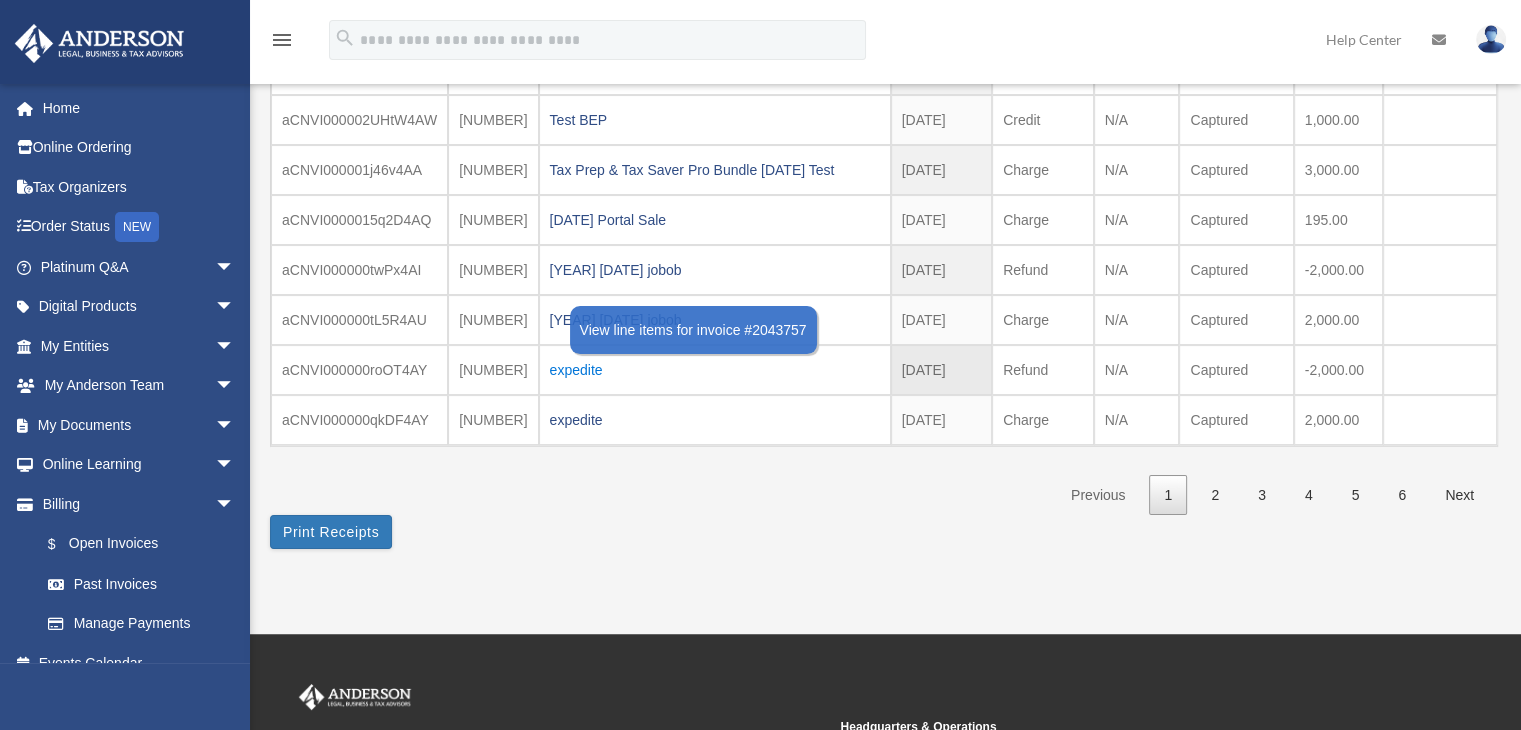 scroll, scrollTop: 358, scrollLeft: 0, axis: vertical 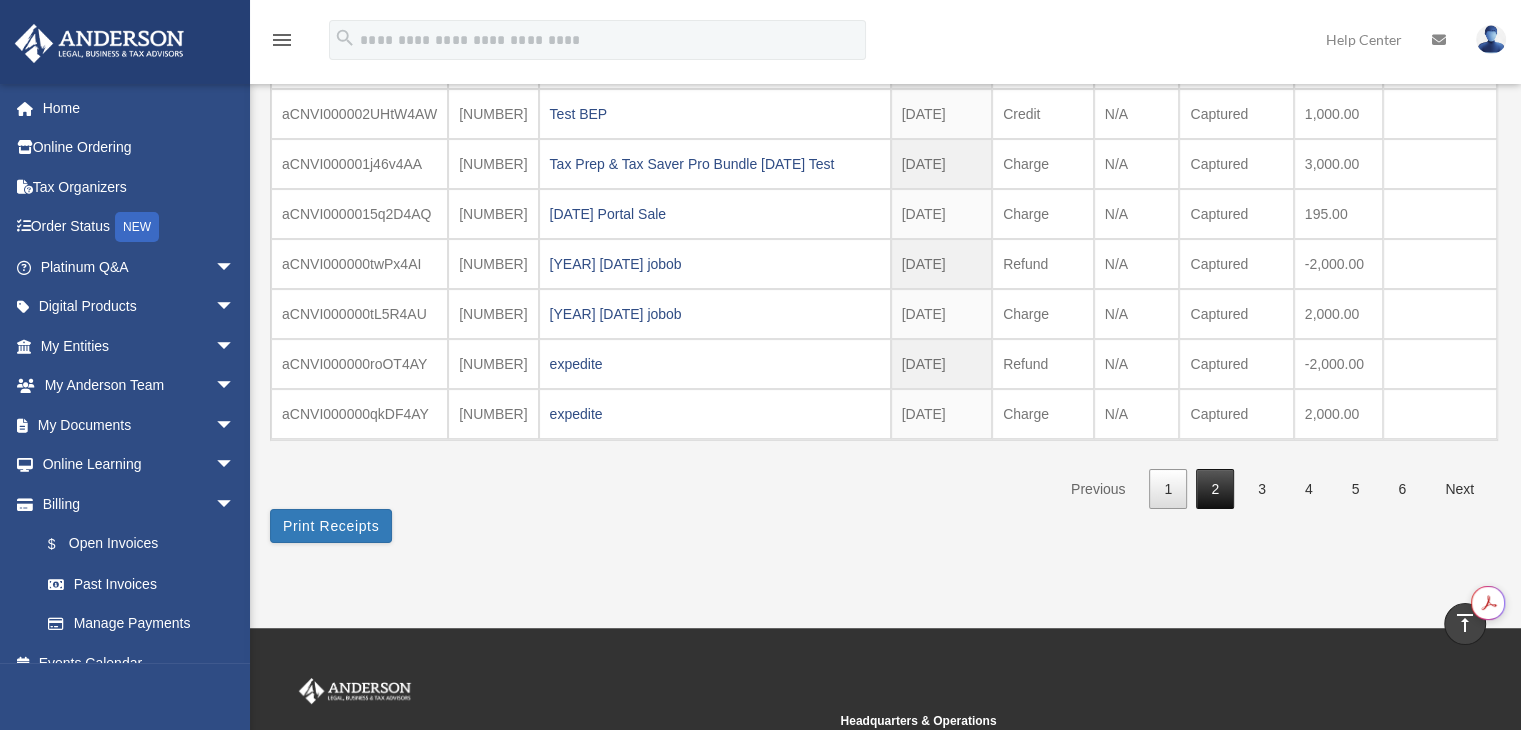 click on "2" at bounding box center [1215, 489] 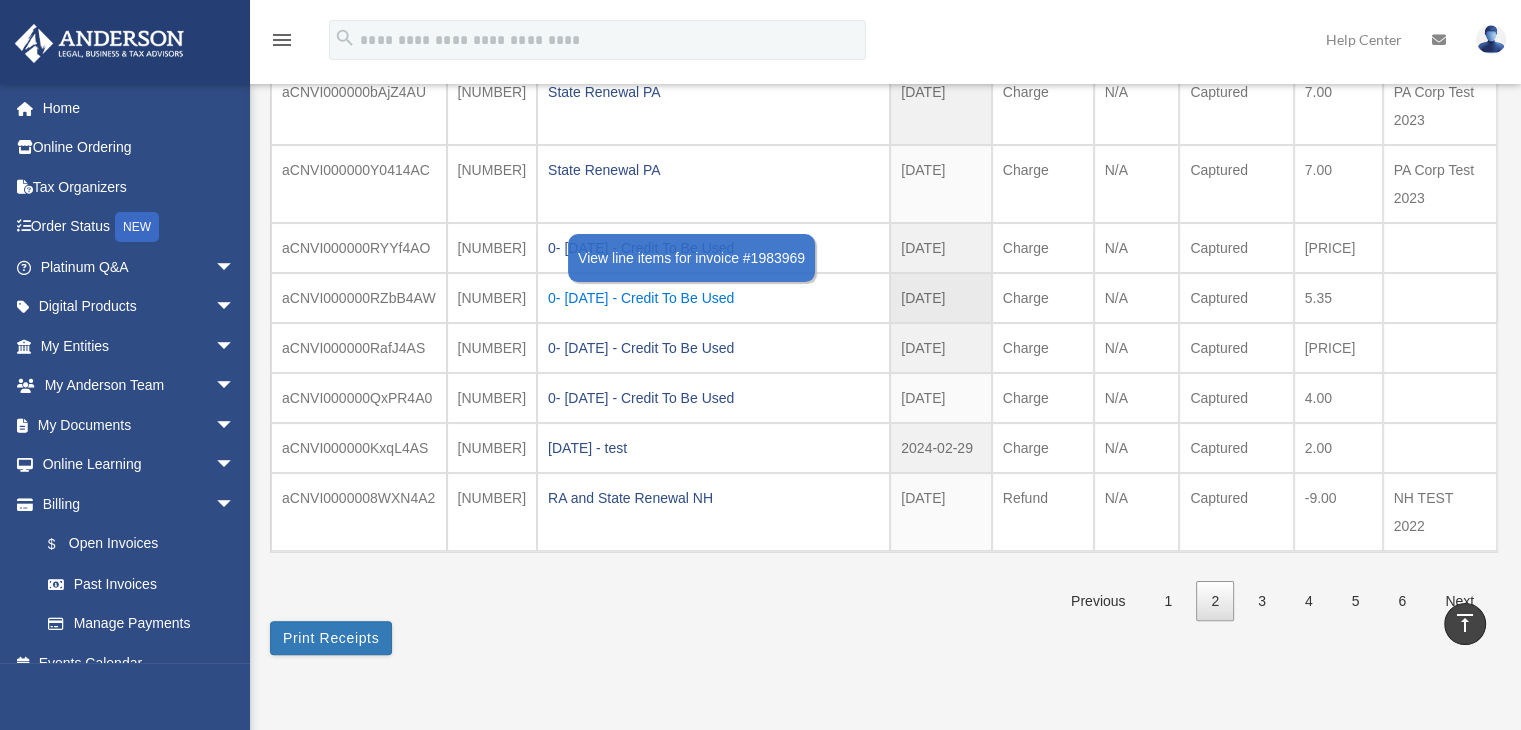 scroll, scrollTop: 0, scrollLeft: 0, axis: both 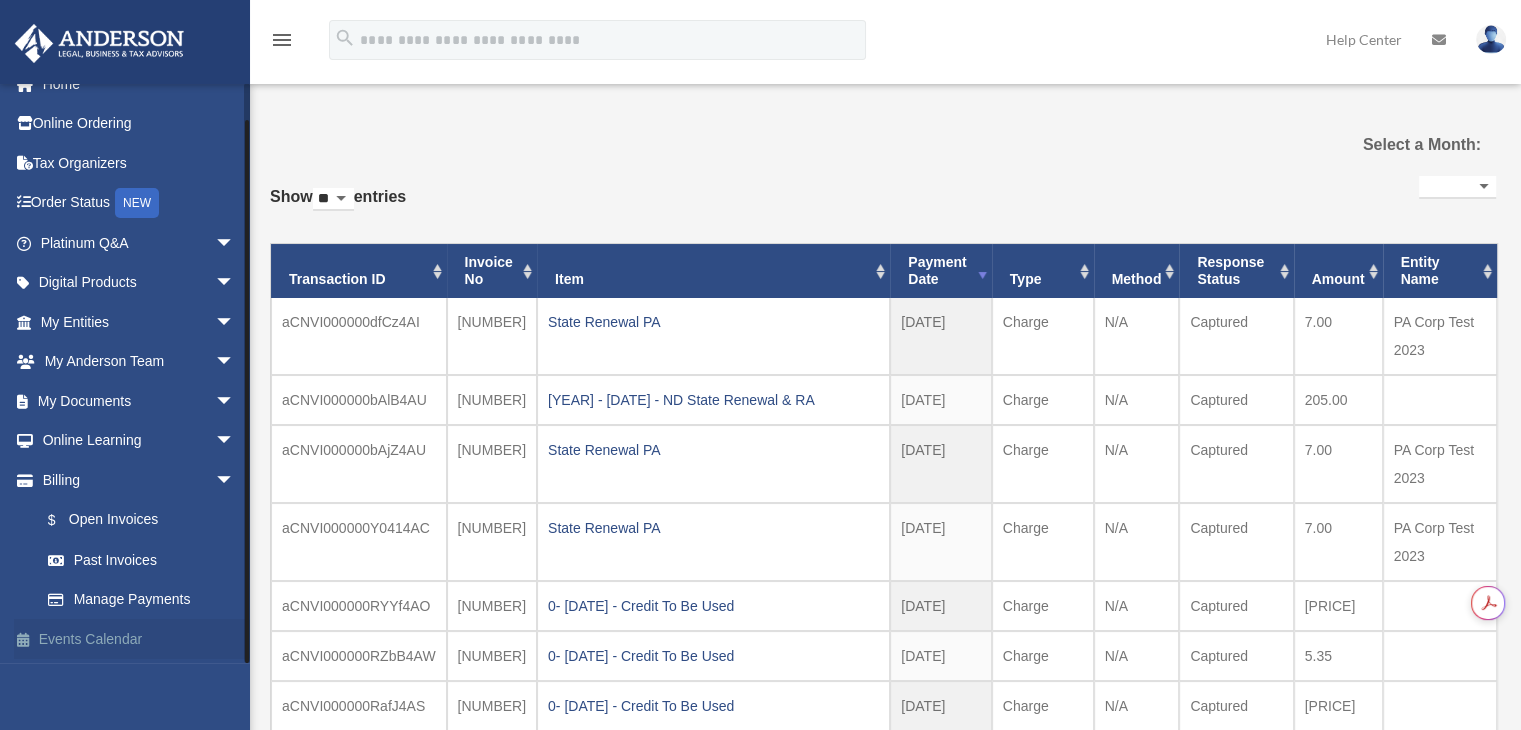 click on "Events Calendar" at bounding box center [139, 639] 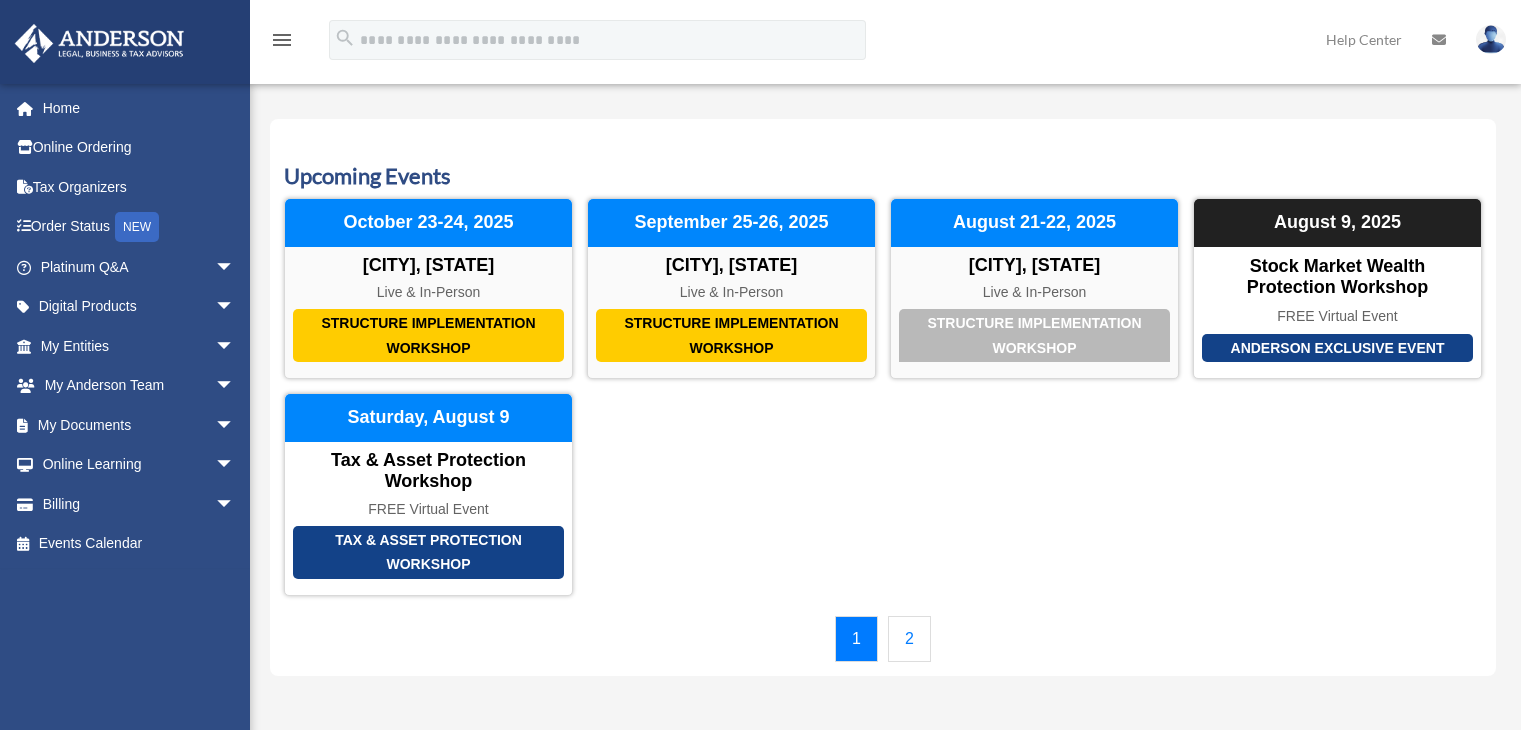 scroll, scrollTop: 0, scrollLeft: 0, axis: both 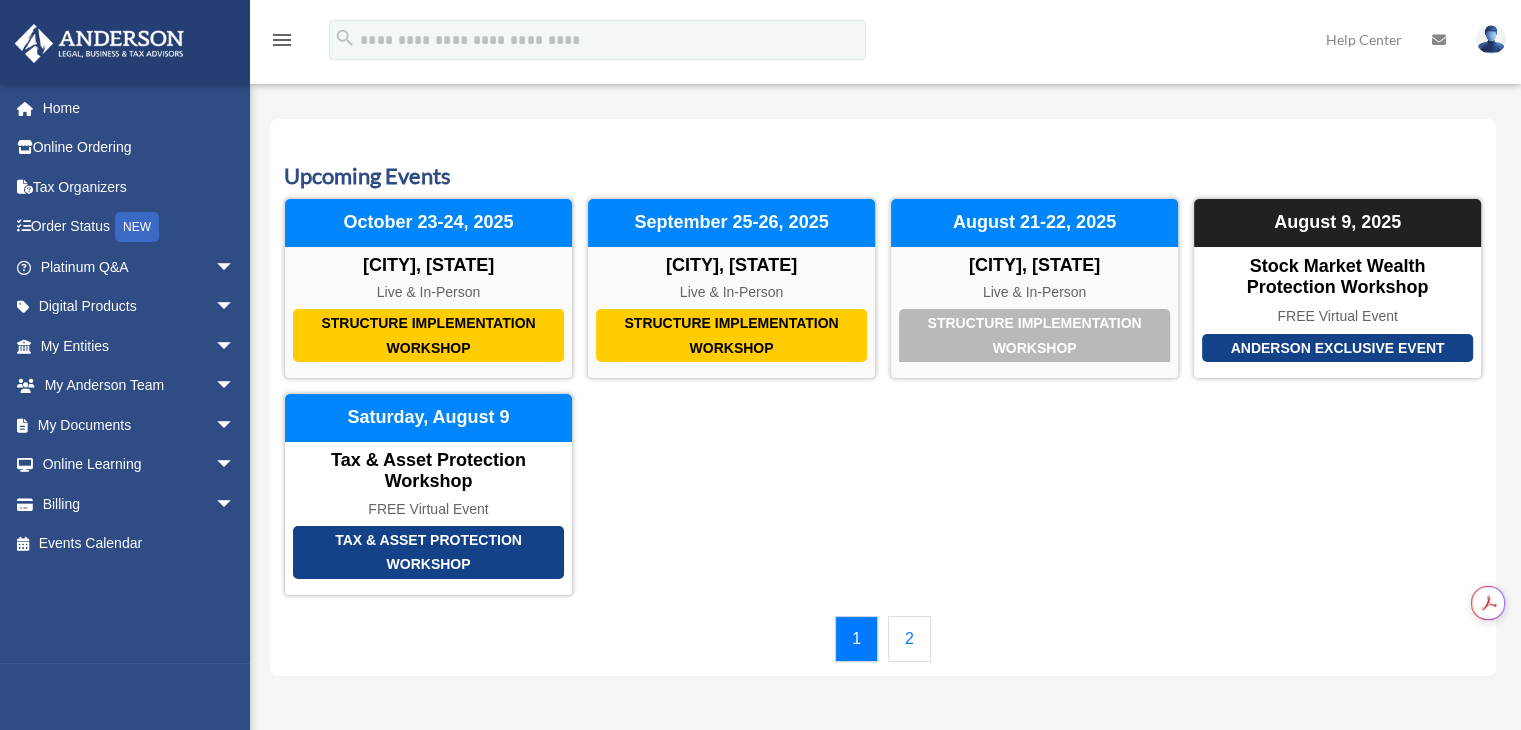 click on "2" at bounding box center [909, 639] 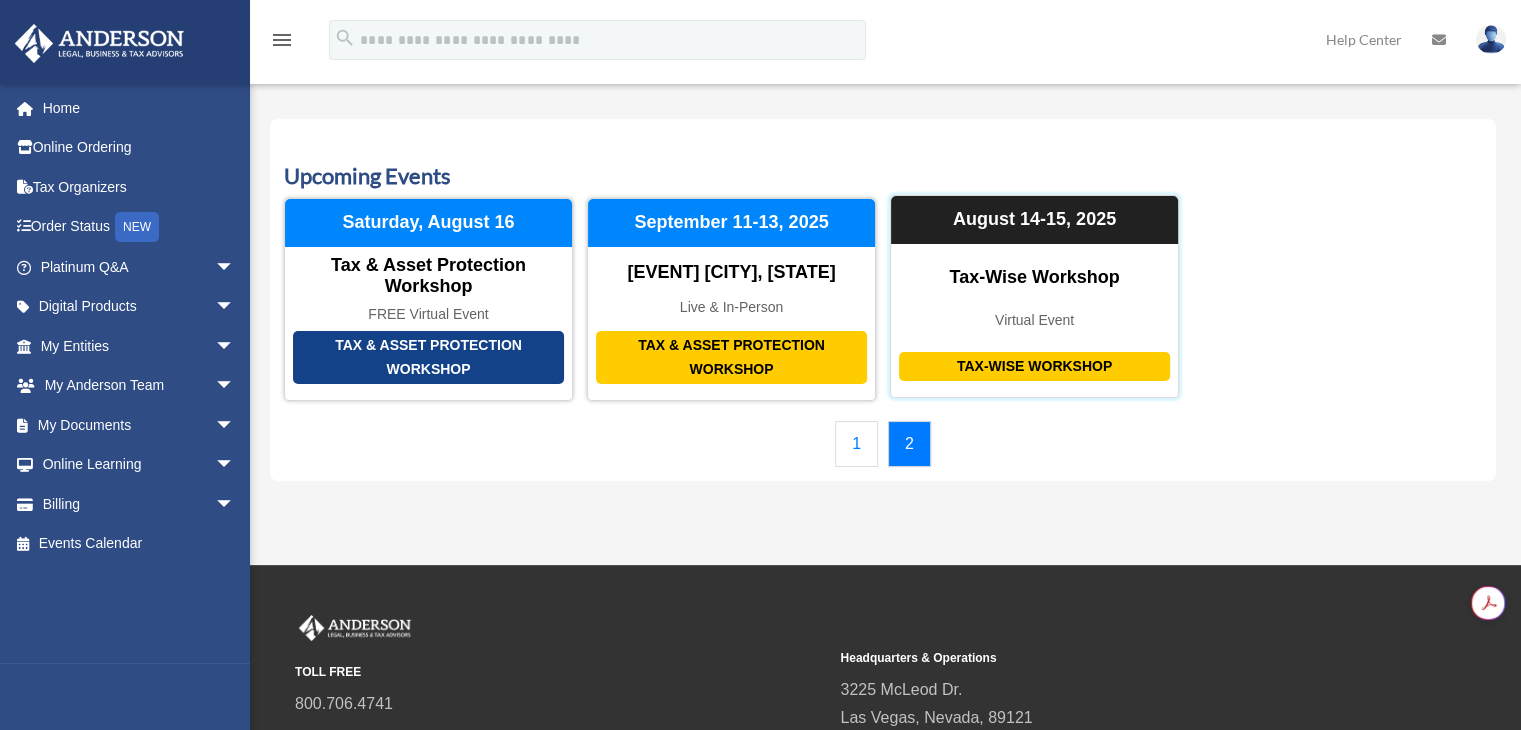 click on "Tax-Wise Workshop" at bounding box center [1034, 366] 